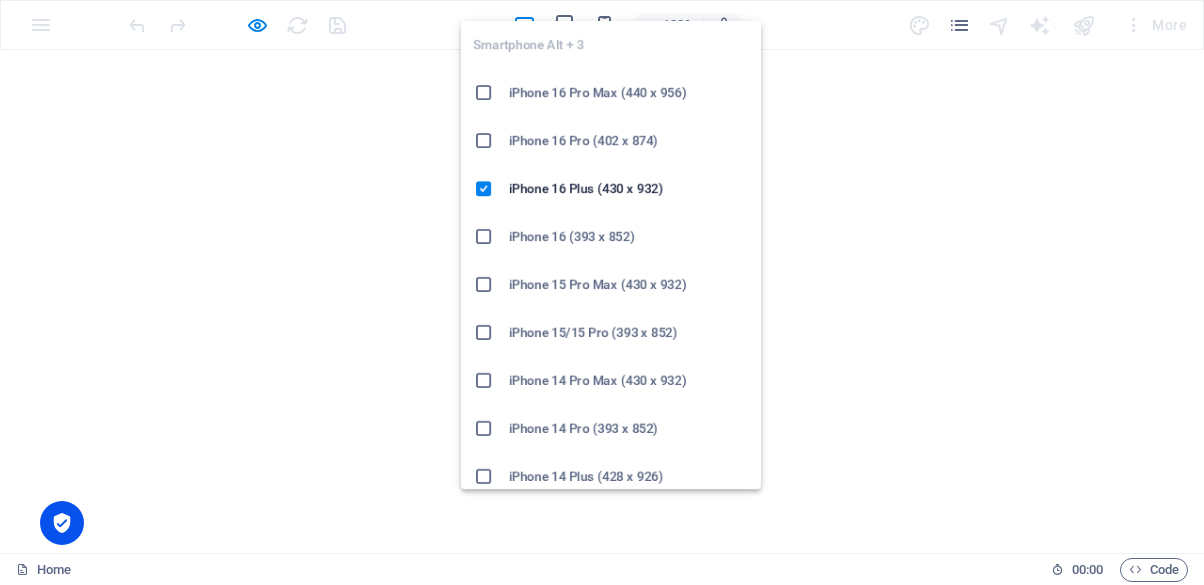 scroll, scrollTop: 0, scrollLeft: 0, axis: both 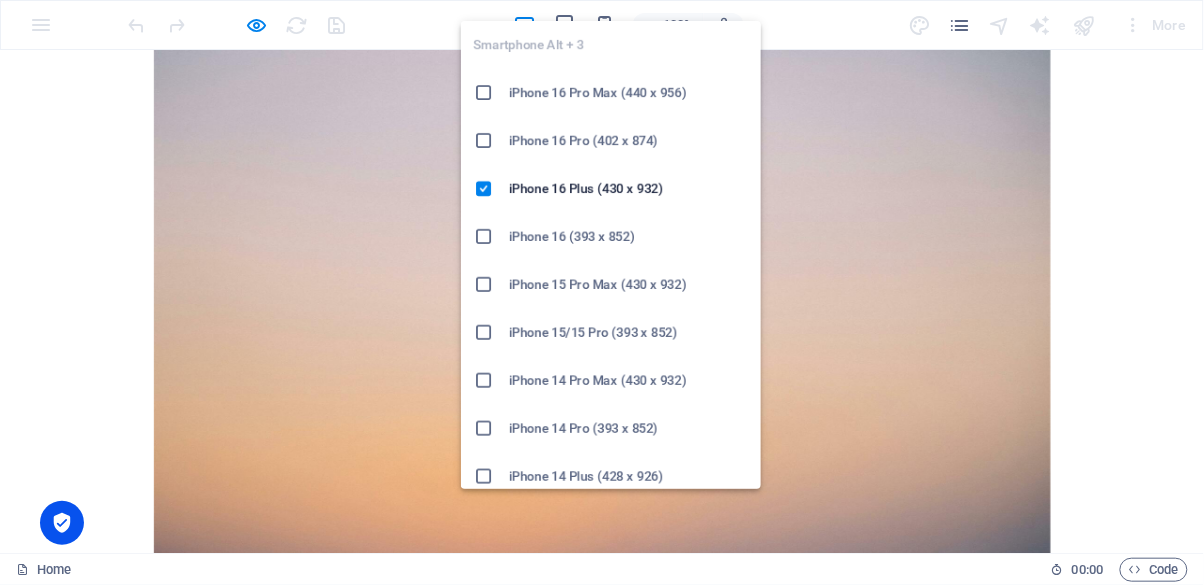 click on "YOUR PARTNER IN WHAT COMES NEXT. At Next Chapter Acquisitions, we specialize in helping small business owners exit on their terms. Whether you're ready to retire, step back, or simply explore options, we offer a confidential, respectful path forward. LEARN MORE" at bounding box center (602, 1026) 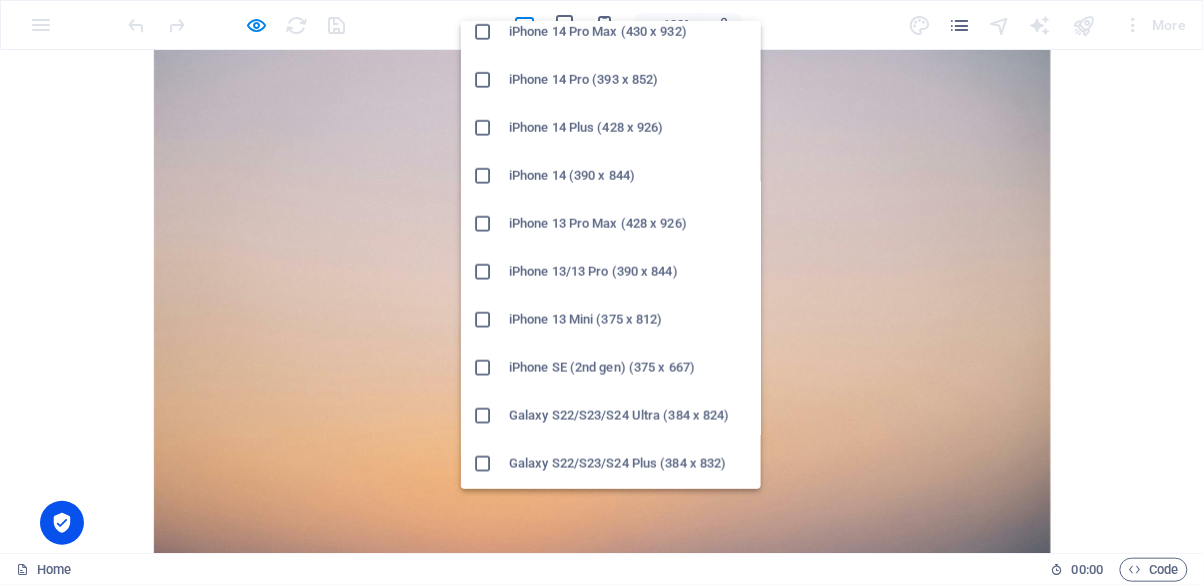 scroll, scrollTop: 360, scrollLeft: 0, axis: vertical 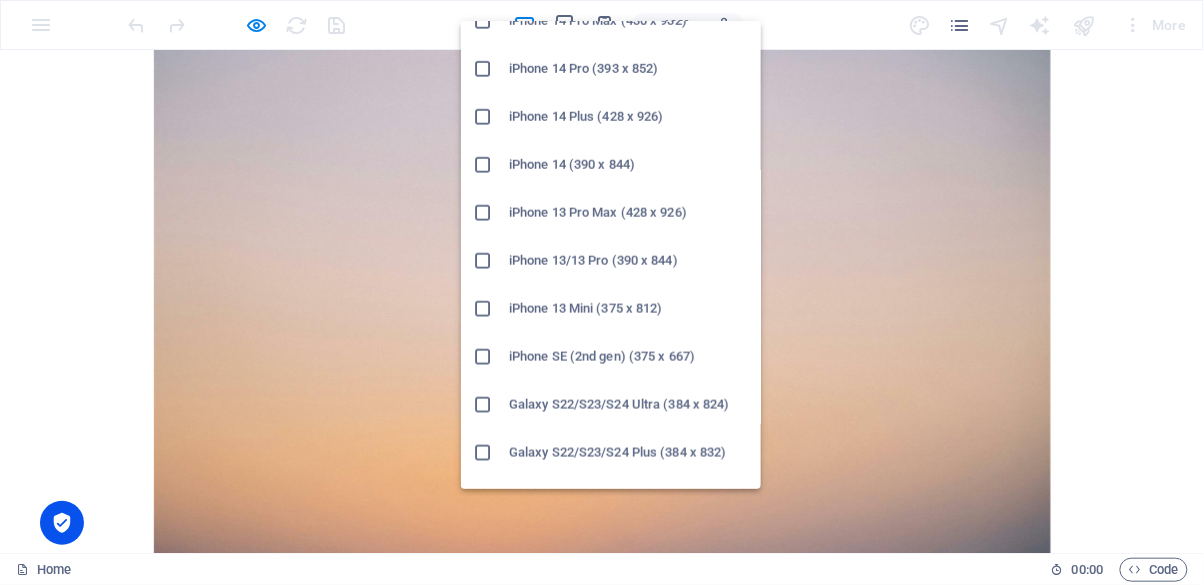 click on "Galaxy S22/S23/S24 Ultra (384 x 824)" at bounding box center [629, 405] 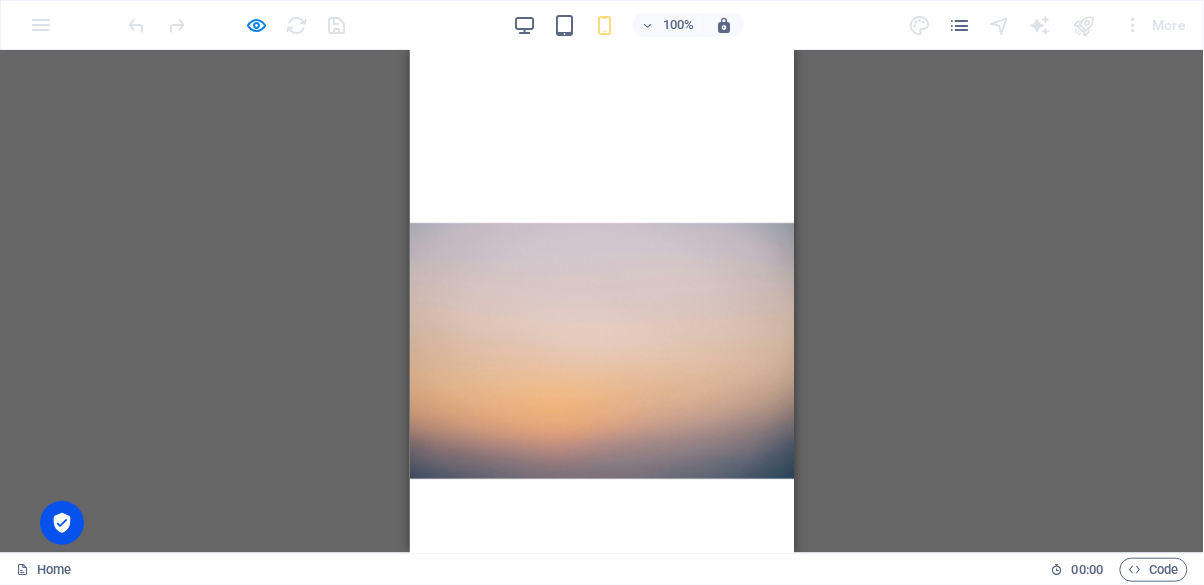 scroll, scrollTop: 76, scrollLeft: 0, axis: vertical 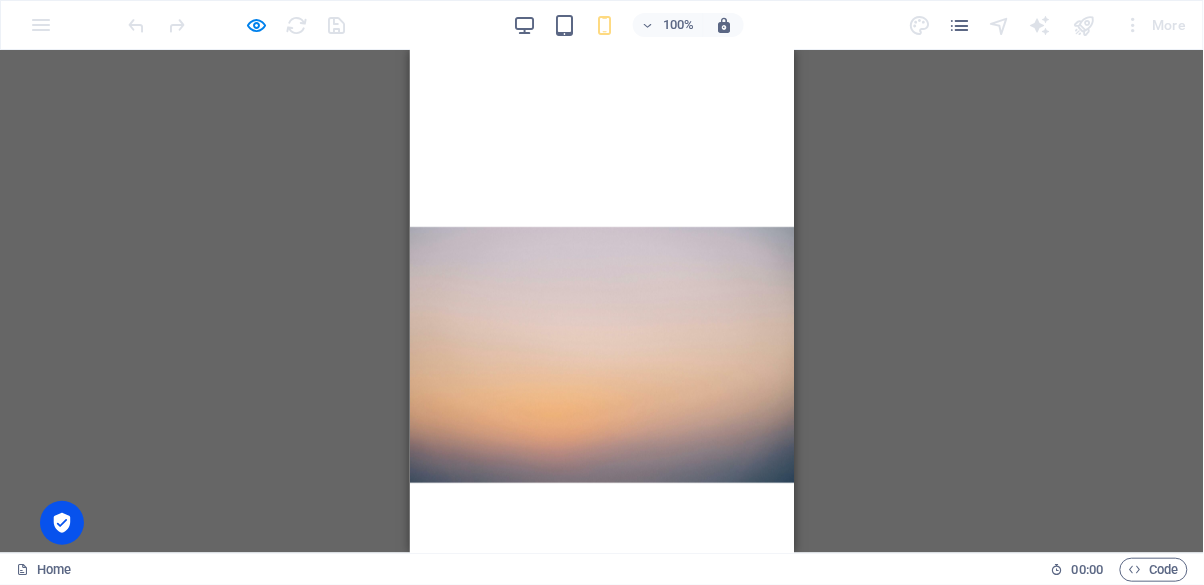 click on "YOUR PARTNER IN WHAT COMES NEXT. At Next Chapter Acquisitions, we specialize in helping small business owners exit on their terms. Whether you're ready to retire, step back, or simply explore options, we offer a confidential, respectful path forward. LEARN MORE" at bounding box center [601, 1125] 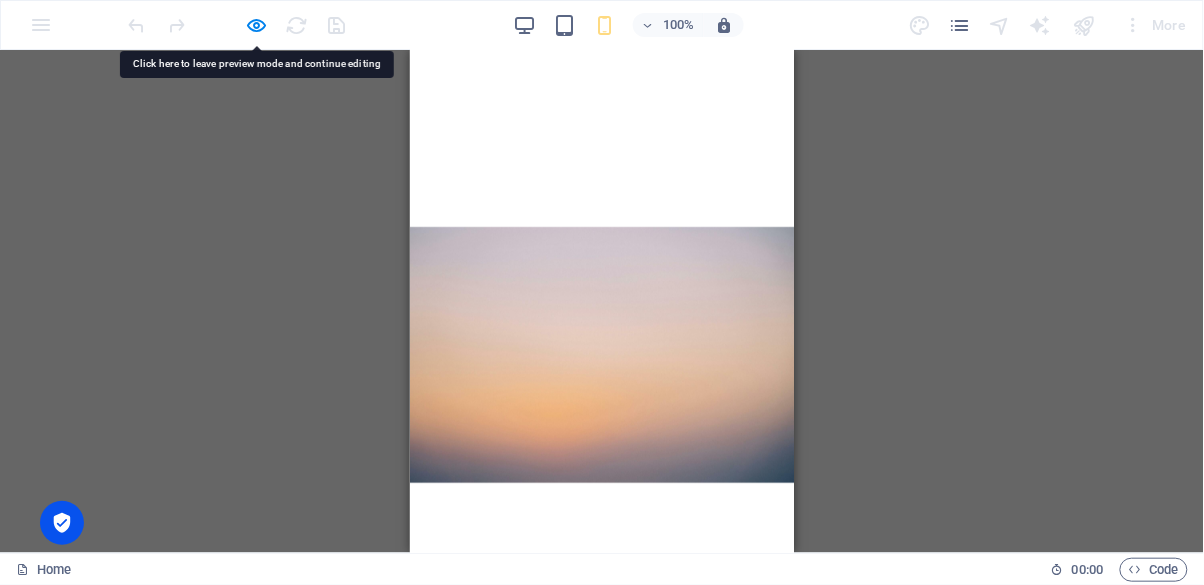 click on "YOUR PARTNER IN WHAT COMES NEXT. At Next Chapter Acquisitions, we specialize in helping small business owners exit on their terms. Whether you're ready to retire, step back, or simply explore options, we offer a confidential, respectful path forward. LEARN MORE" at bounding box center [601, 1125] 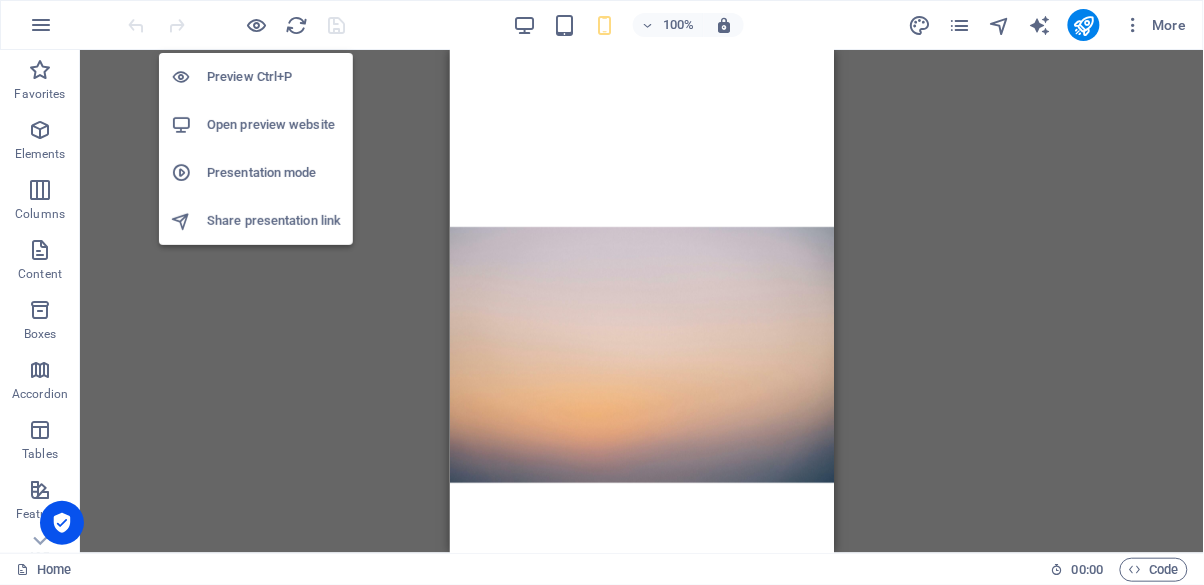 click on "YOUR PARTNER IN WHAT COMES NEXT. At Next Chapter Acquisitions, we specialize in helping small business owners exit on their terms. Whether you're ready to retire, step back, or simply explore options, we offer a confidential, respectful path forward. LEARN MORE" at bounding box center [641, 1125] 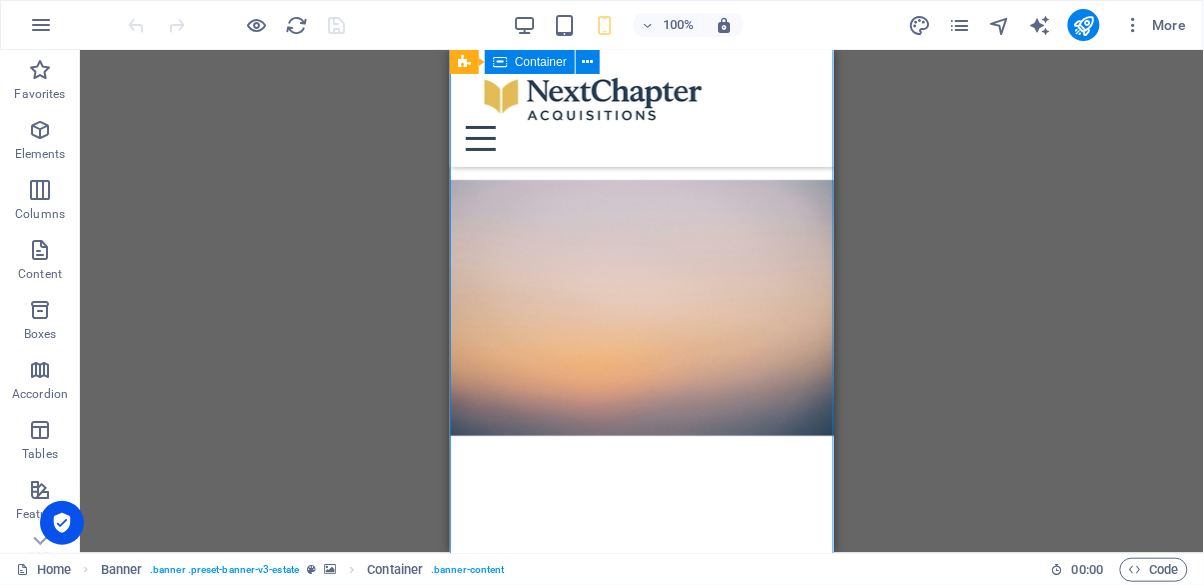 scroll, scrollTop: 126, scrollLeft: 0, axis: vertical 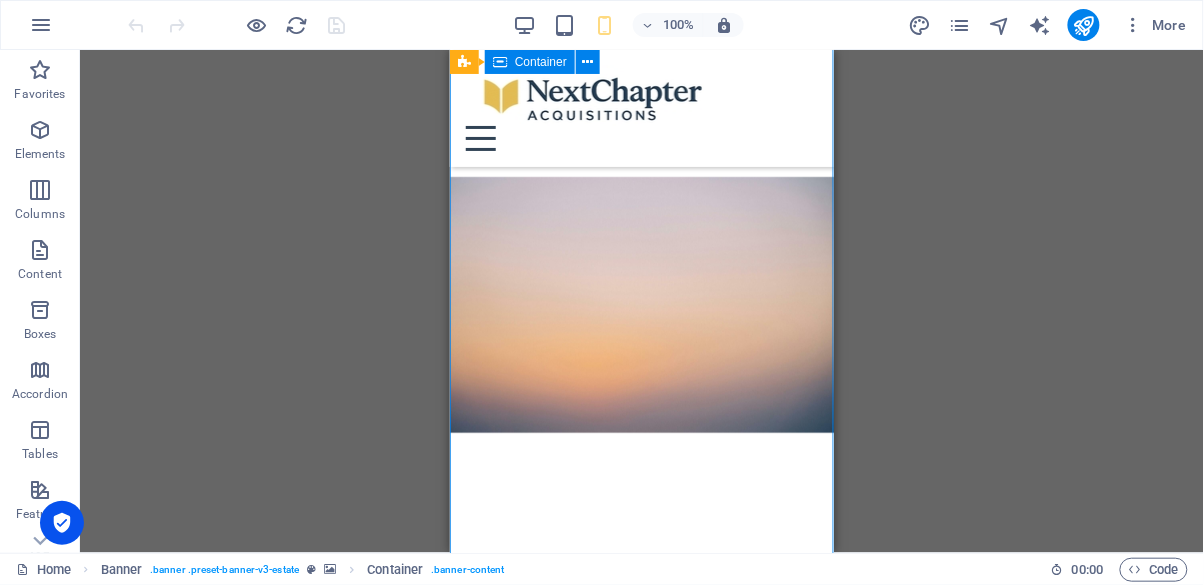 click on "At Next Chapter Acquisitions, we specialize in helping small business owners exit on their terms. Whether you're ready to retire, step back, or simply explore options, we offer a confidential, respectful path forward." at bounding box center (641, 1037) 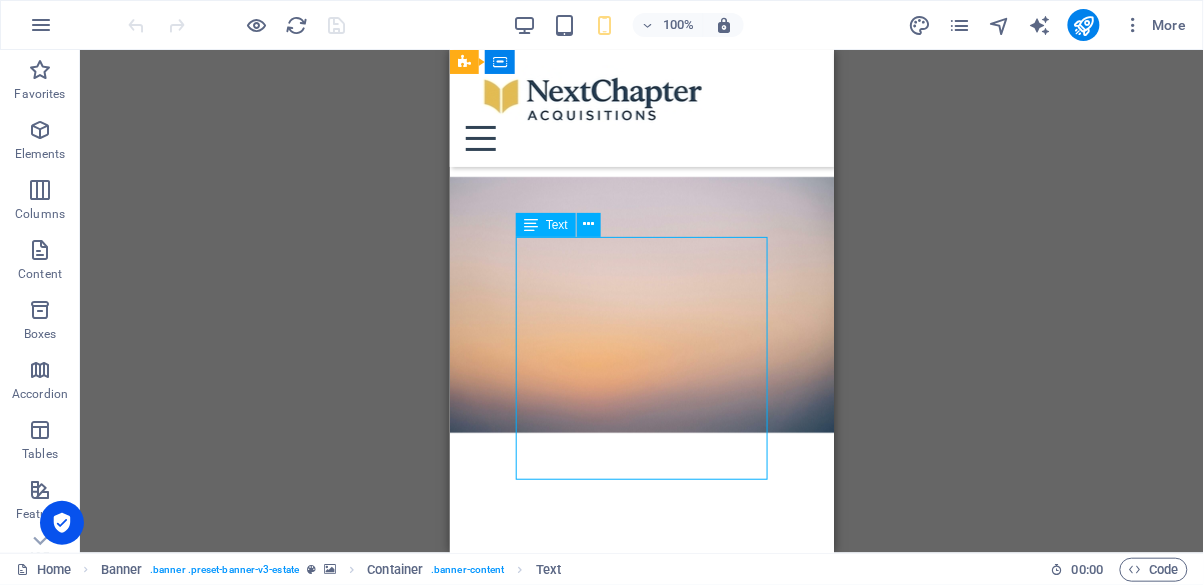 click on "YOUR PARTNER IN WHAT COMES NEXT. At Next Chapter Acquisitions, we specialize in helping small business owners exit on their terms. Whether you're ready to retire, step back, or simply explore options, we offer a confidential, respectful path forward. LEARN MORE" at bounding box center (641, 1004) 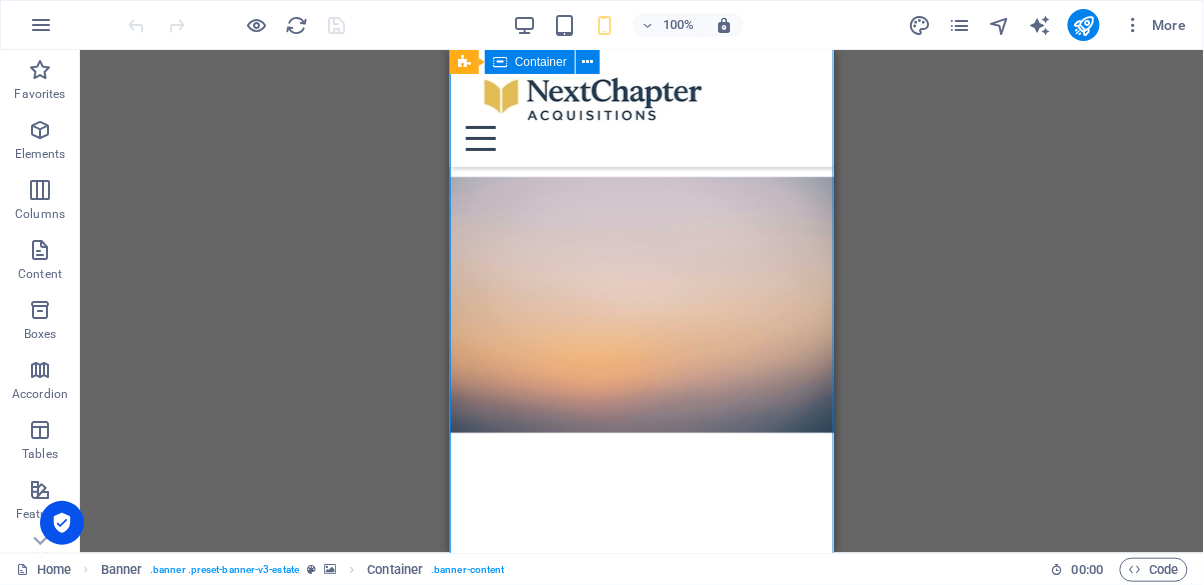 click on "YOUR PARTNER IN WHAT COMES NEXT. At Next Chapter Acquisitions, we specialize in helping small business owners exit on their terms. Whether you're ready to retire, step back, or simply explore options, we offer a confidential, respectful path forward. LEARN MORE" at bounding box center [641, 1004] 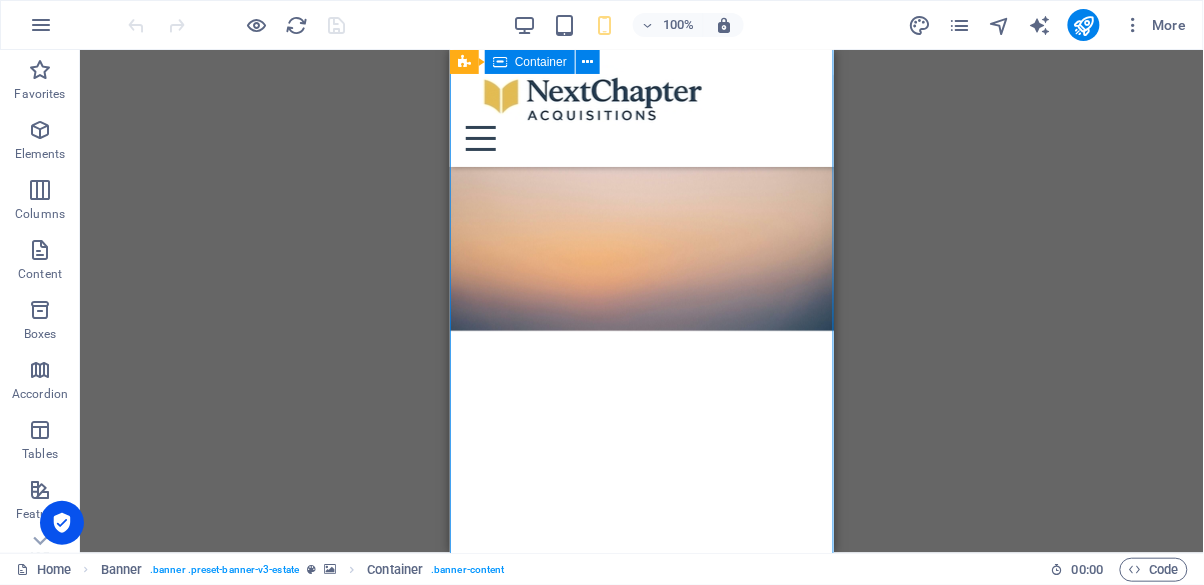 scroll, scrollTop: 234, scrollLeft: 0, axis: vertical 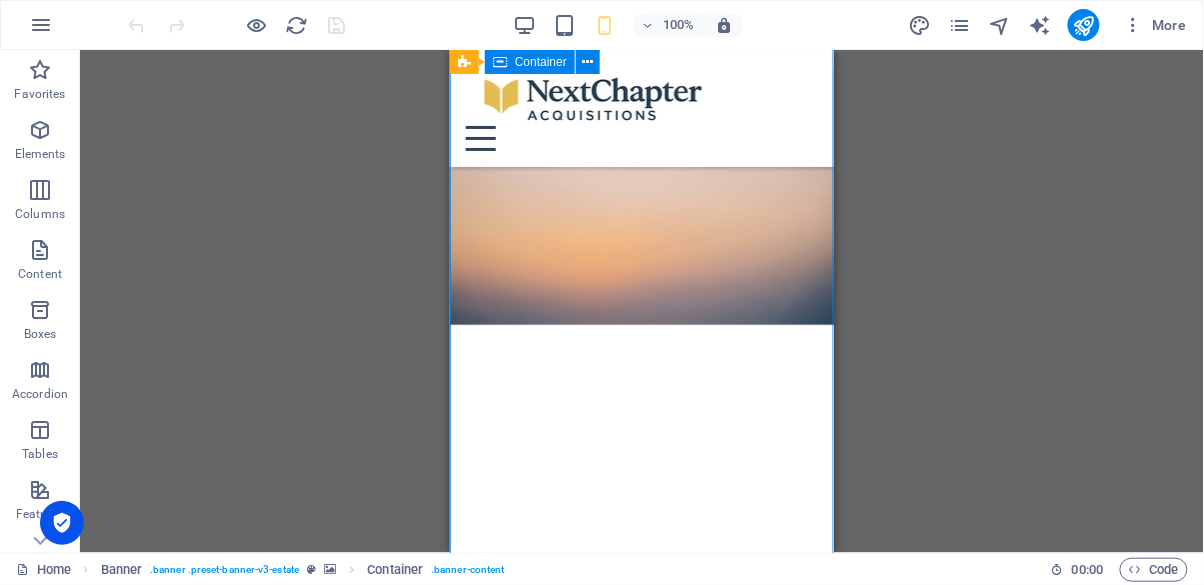 click on "YOUR PARTNER IN WHAT COMES NEXT. At Next Chapter Acquisitions, we specialize in helping small business owners exit on their terms. Whether you're ready to retire, step back, or simply explore options, we offer a confidential, respectful path forward. LEARN MORE" at bounding box center (641, 896) 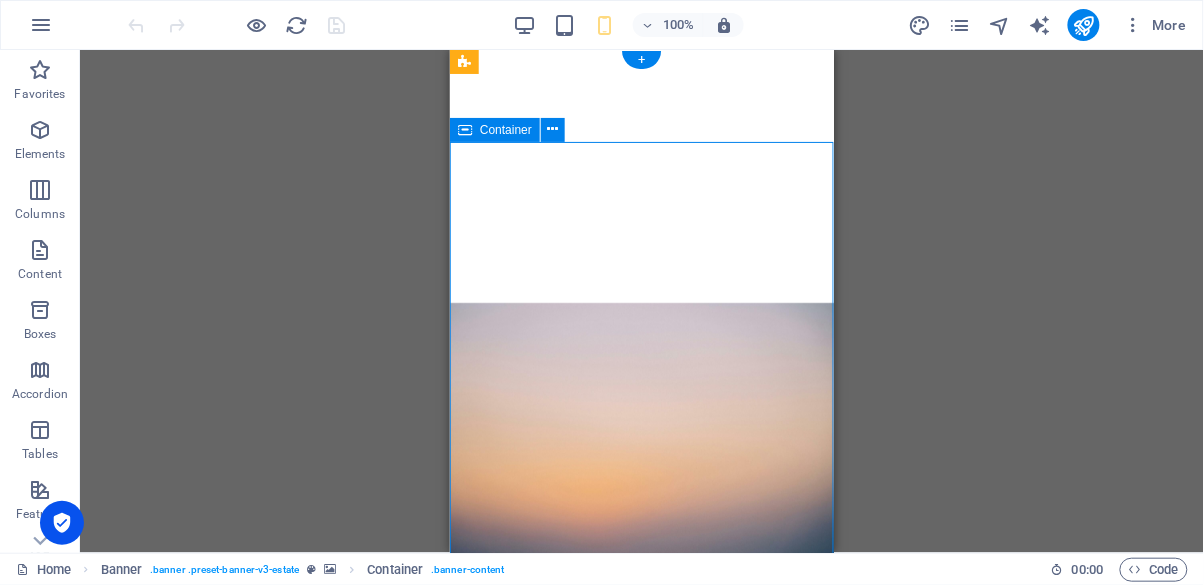 scroll, scrollTop: 0, scrollLeft: 0, axis: both 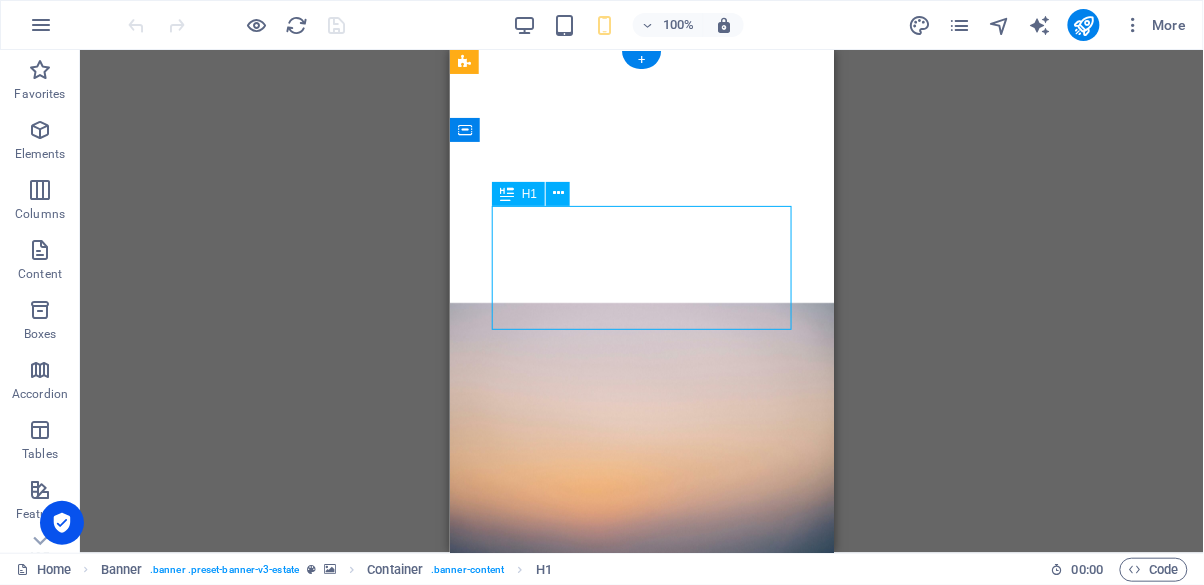 click on "YOUR PARTNER IN WHAT COMES NEXT. At Next Chapter Acquisitions, we specialize in helping small business owners exit on their terms. Whether you're ready to retire, step back, or simply explore options, we offer a confidential, respectful path forward. LEARN MORE" at bounding box center [641, 1201] 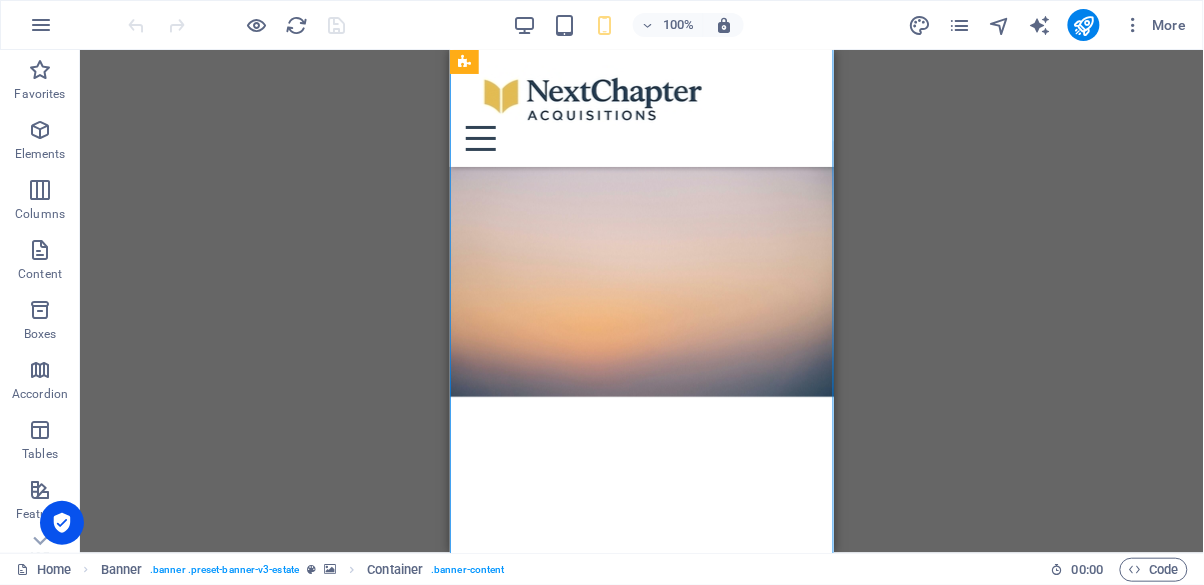 scroll, scrollTop: 164, scrollLeft: 0, axis: vertical 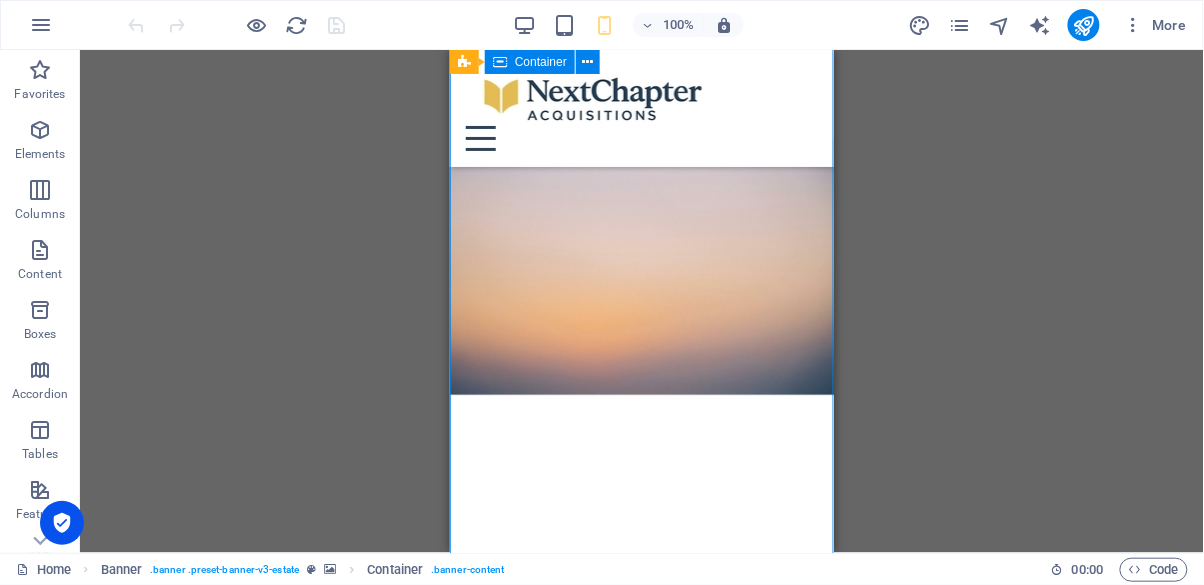 click on "YOUR PARTNER IN WHAT COMES NEXT. At Next Chapter Acquisitions, we specialize in helping small business owners exit on their terms. Whether you're ready to retire, step back, or simply explore options, we offer a confidential, respectful path forward. LEARN MORE" at bounding box center [641, 966] 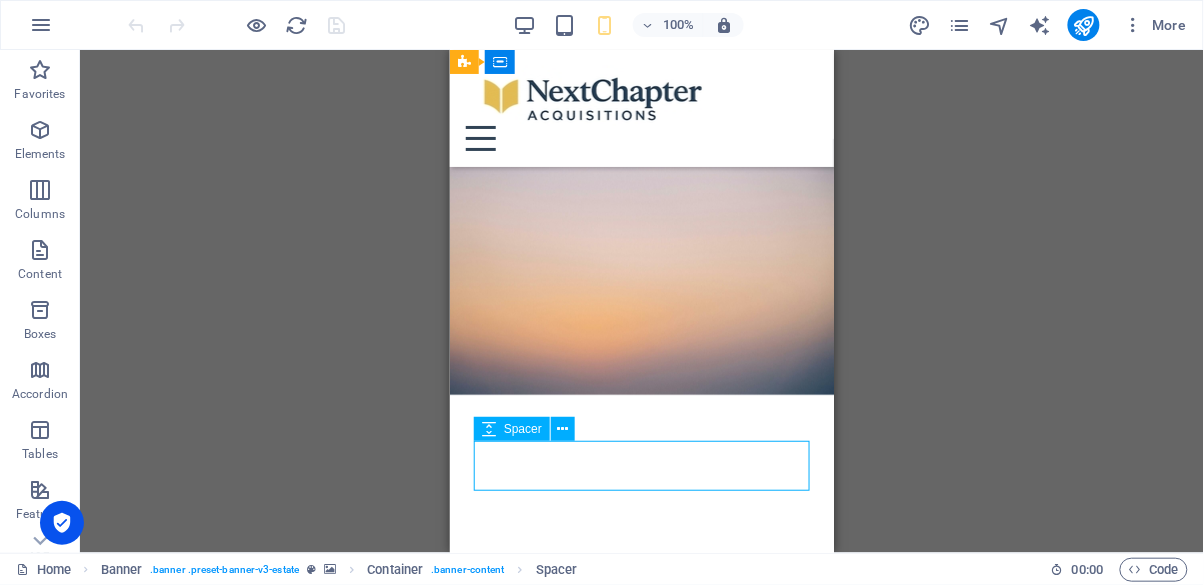 click on "YOUR PARTNER IN WHAT COMES NEXT. At Next Chapter Acquisitions, we specialize in helping small business owners exit on their terms. Whether you're ready to retire, step back, or simply explore options, we offer a confidential, respectful path forward. LEARN MORE" at bounding box center (641, 966) 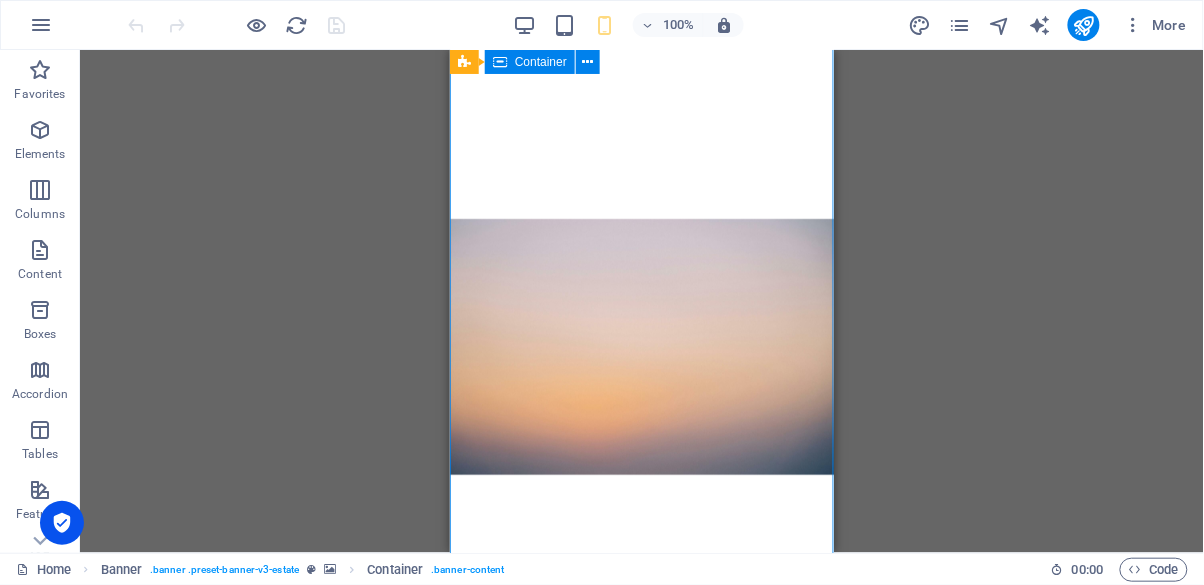scroll, scrollTop: 76, scrollLeft: 0, axis: vertical 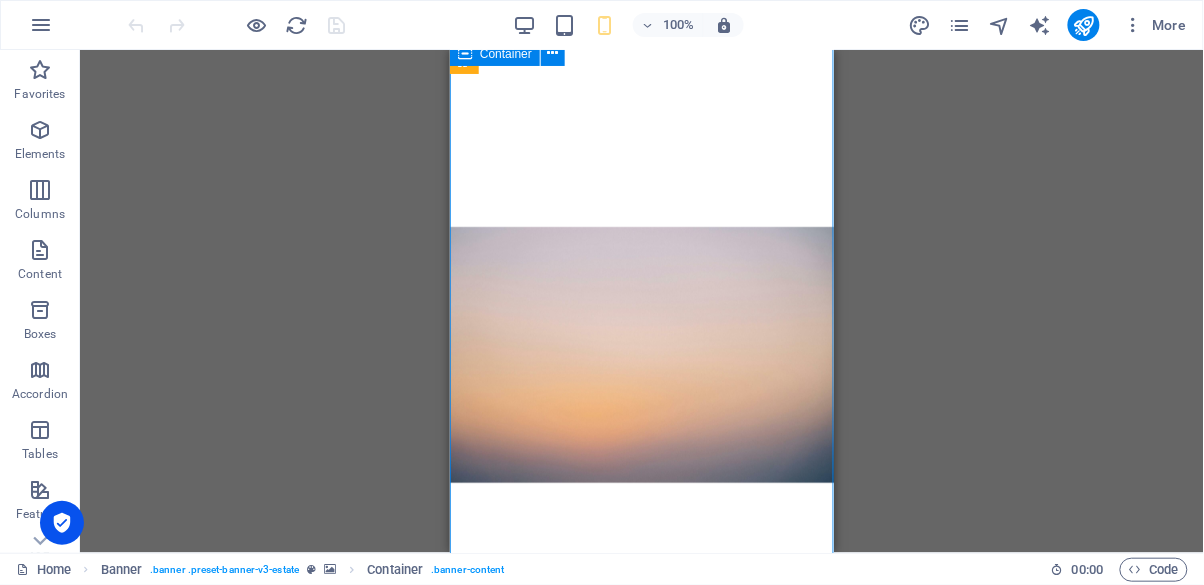 click on "At Next Chapter Acquisitions, we specialize in helping small business owners exit on their terms. Whether you're ready to retire, step back, or simply explore options, we offer a confidential, respectful path forward." at bounding box center [641, 1112] 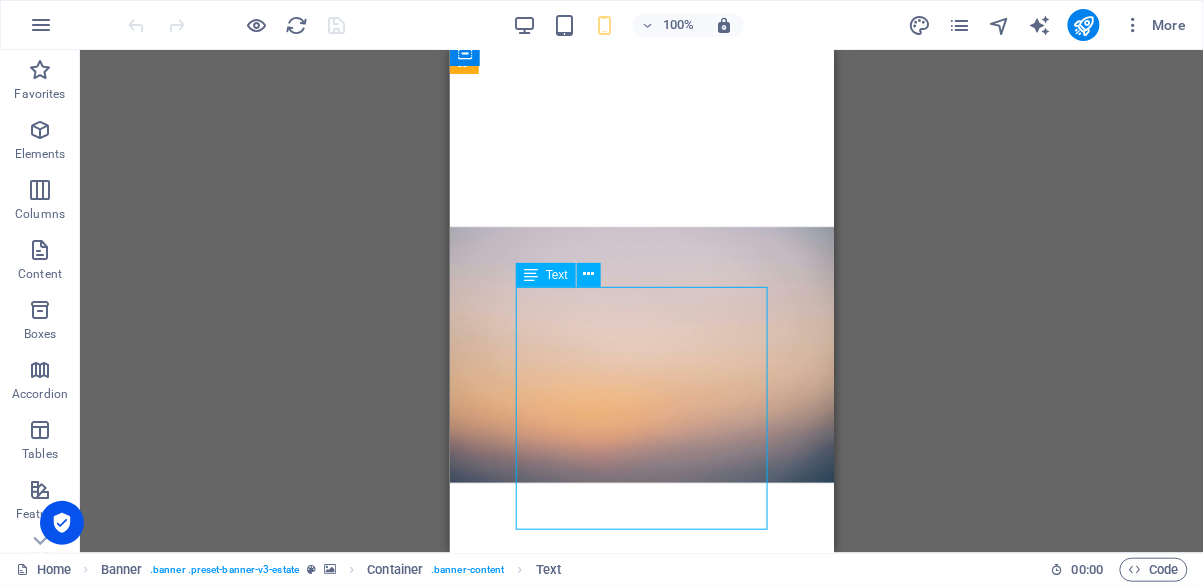 click on "YOUR PARTNER IN WHAT COMES NEXT." at bounding box center (641, 957) 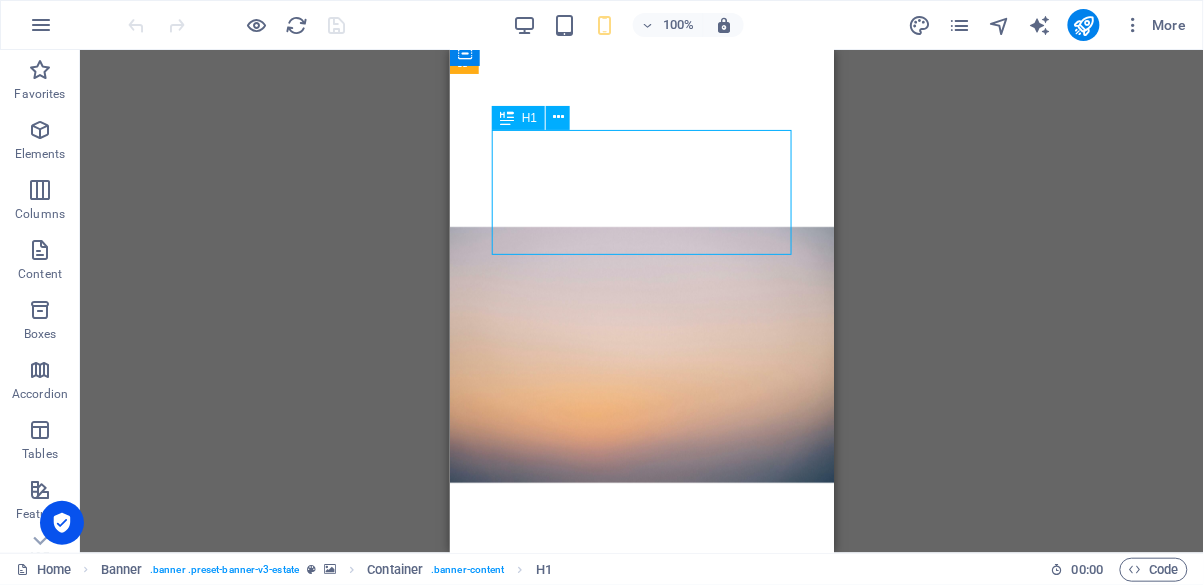 click on "Drag here to replace the existing content. Press “Ctrl” if you want to create a new element.
H1   Banner   Container   Text   Spacer + + Add section" at bounding box center [642, 301] 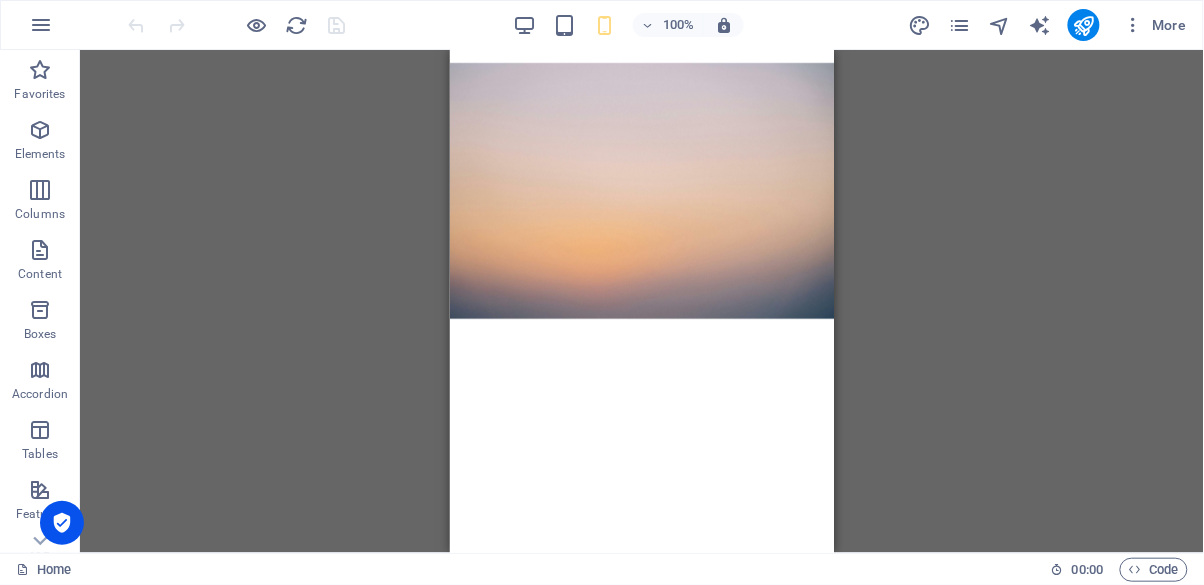 scroll, scrollTop: 0, scrollLeft: 0, axis: both 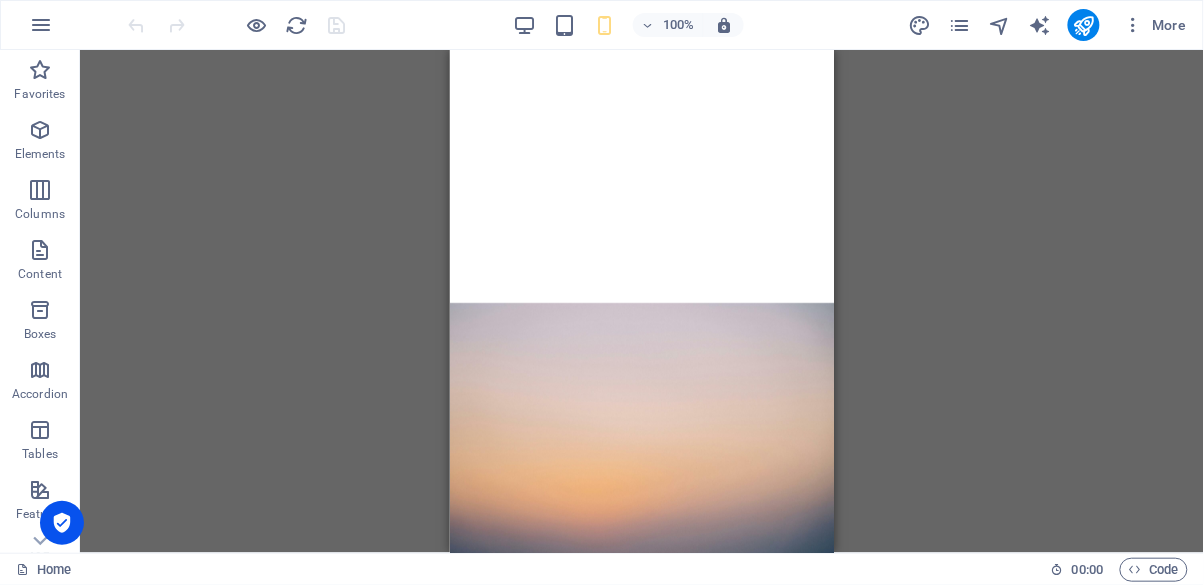 click at bounding box center [641, 899] 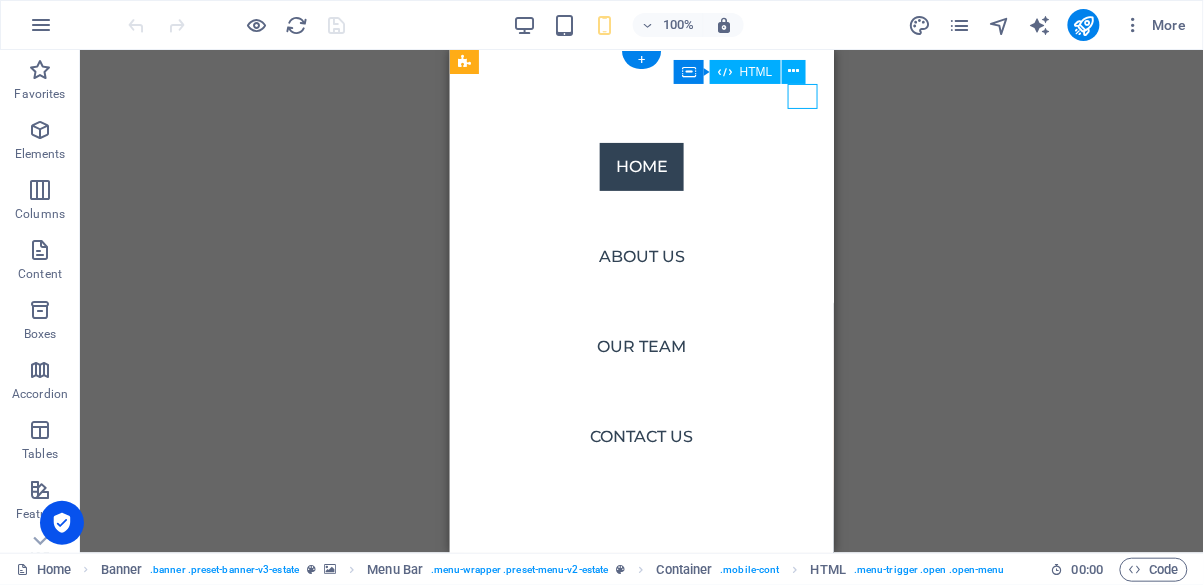 click on "Home About Us Our Team Contact Us" at bounding box center (641, 300) 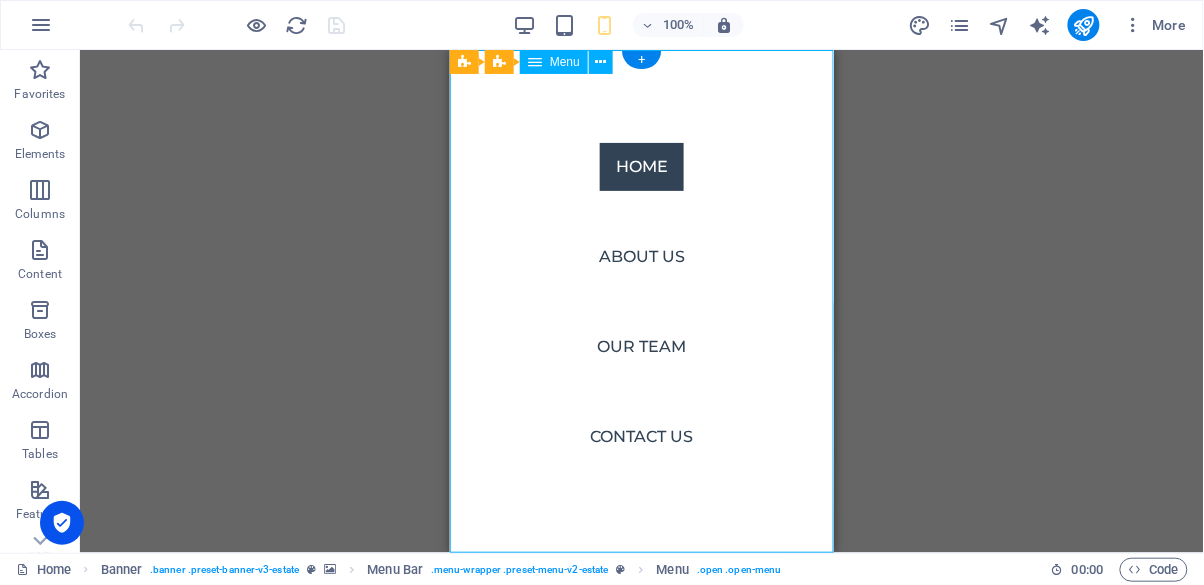 click at bounding box center [257, 25] 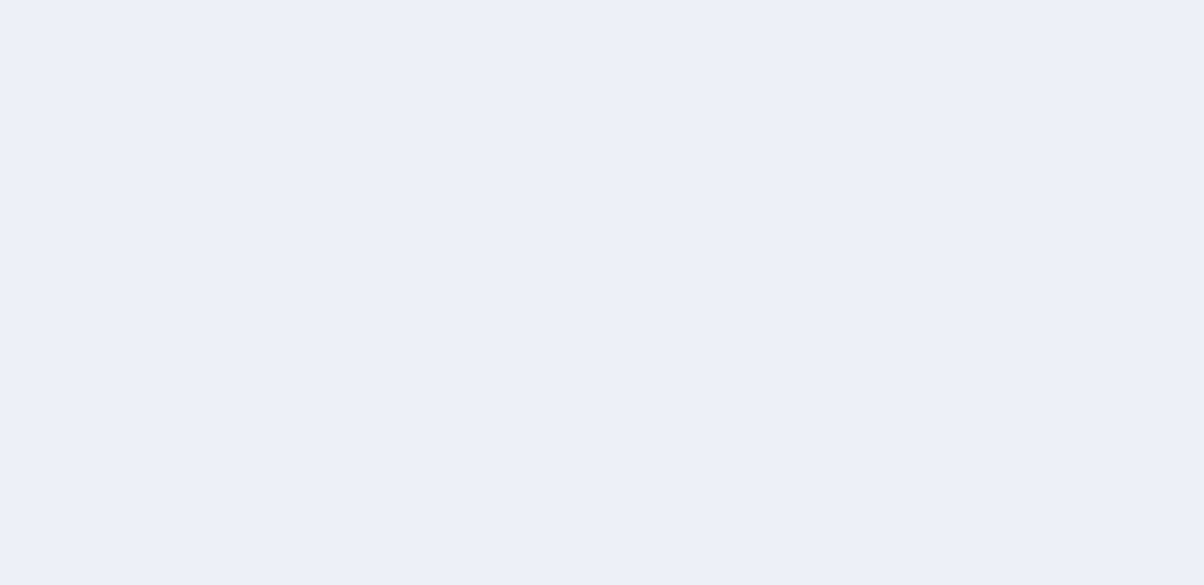 scroll, scrollTop: 0, scrollLeft: 0, axis: both 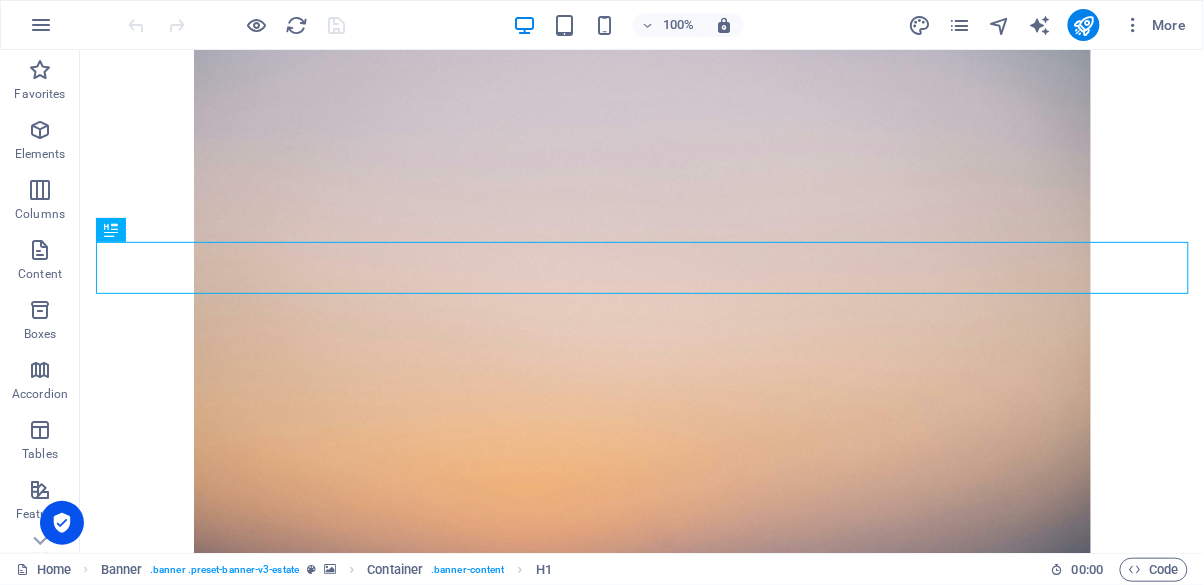 click at bounding box center (257, 25) 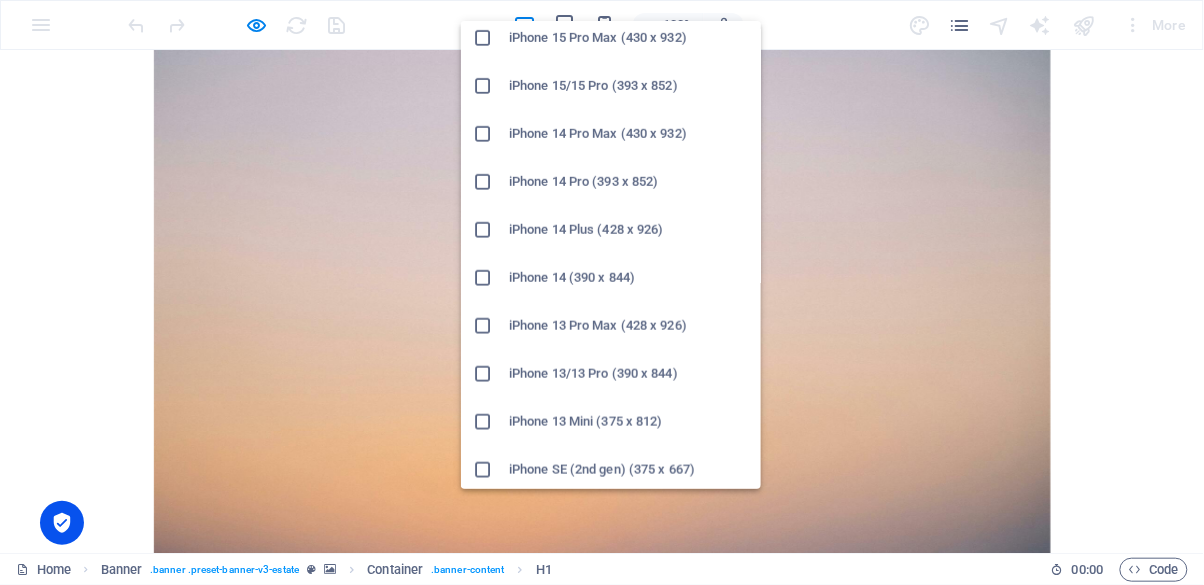 scroll, scrollTop: 261, scrollLeft: 0, axis: vertical 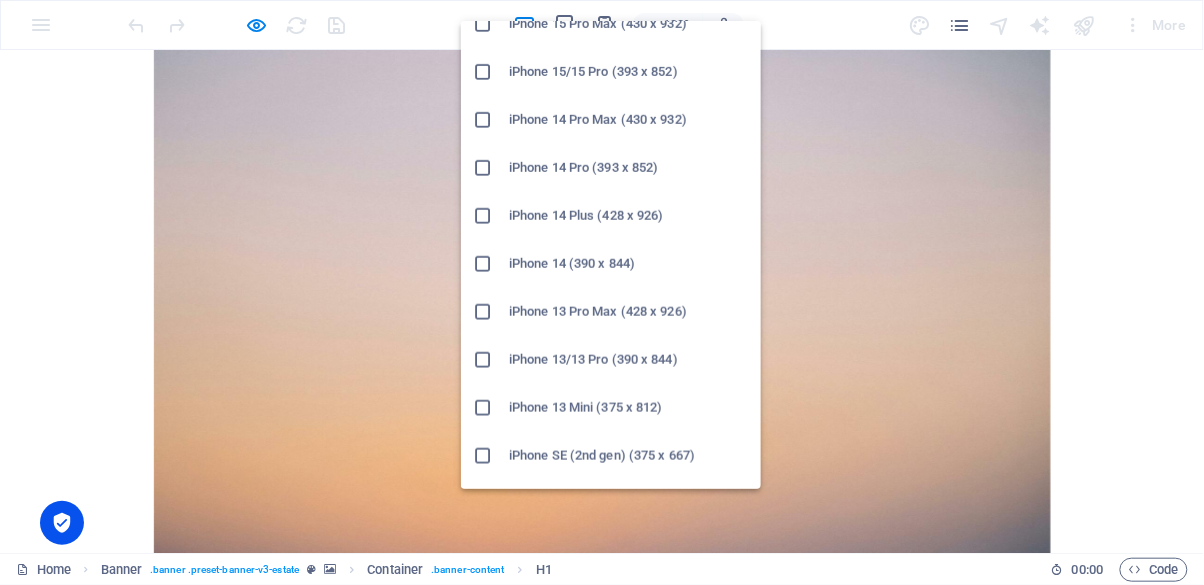 click on "Home About Us Our Team Contact Us" at bounding box center [602, 717] 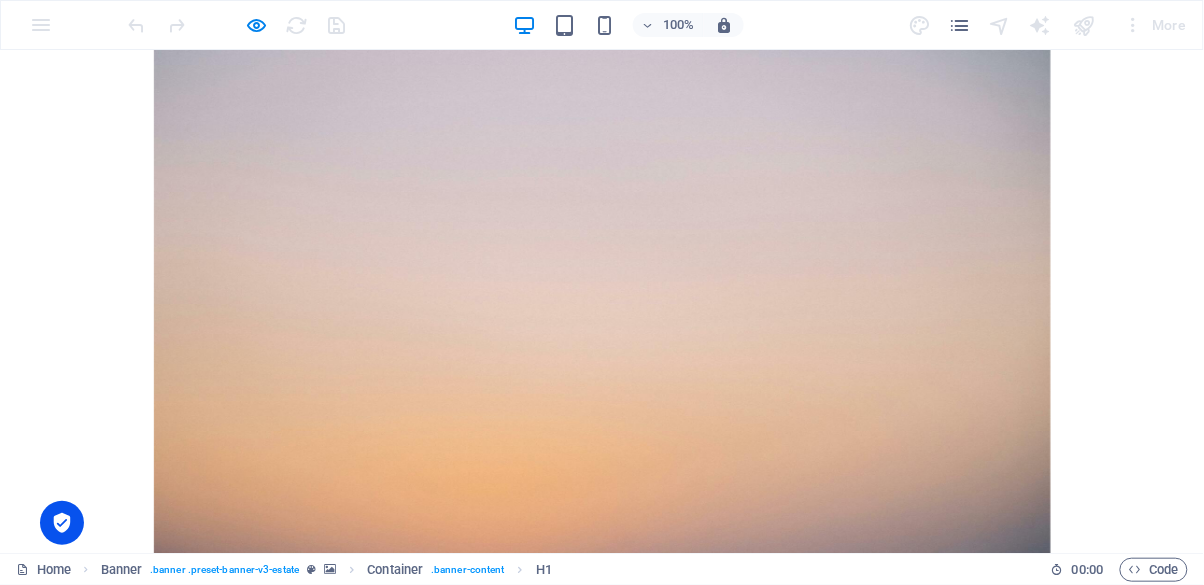 click at bounding box center (257, 25) 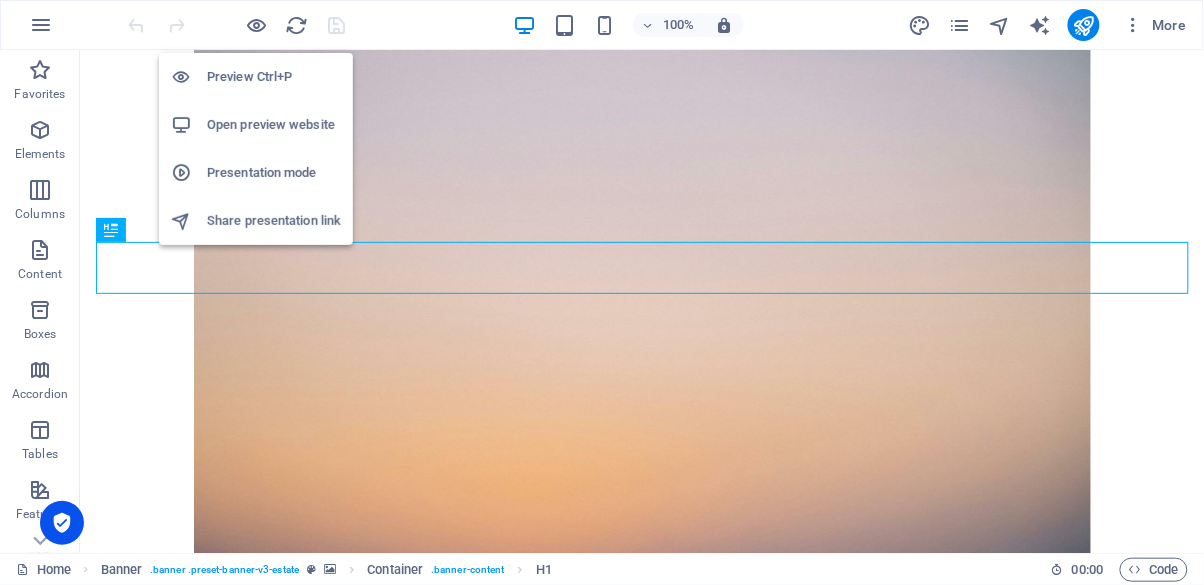 click on "Open preview website" at bounding box center (274, 125) 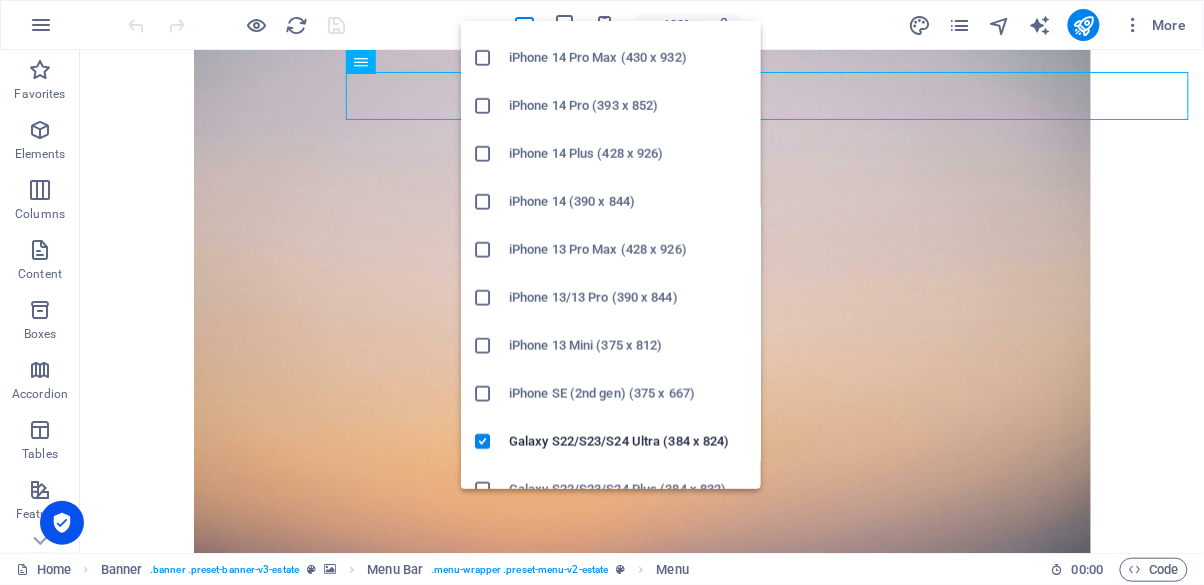 scroll, scrollTop: 323, scrollLeft: 0, axis: vertical 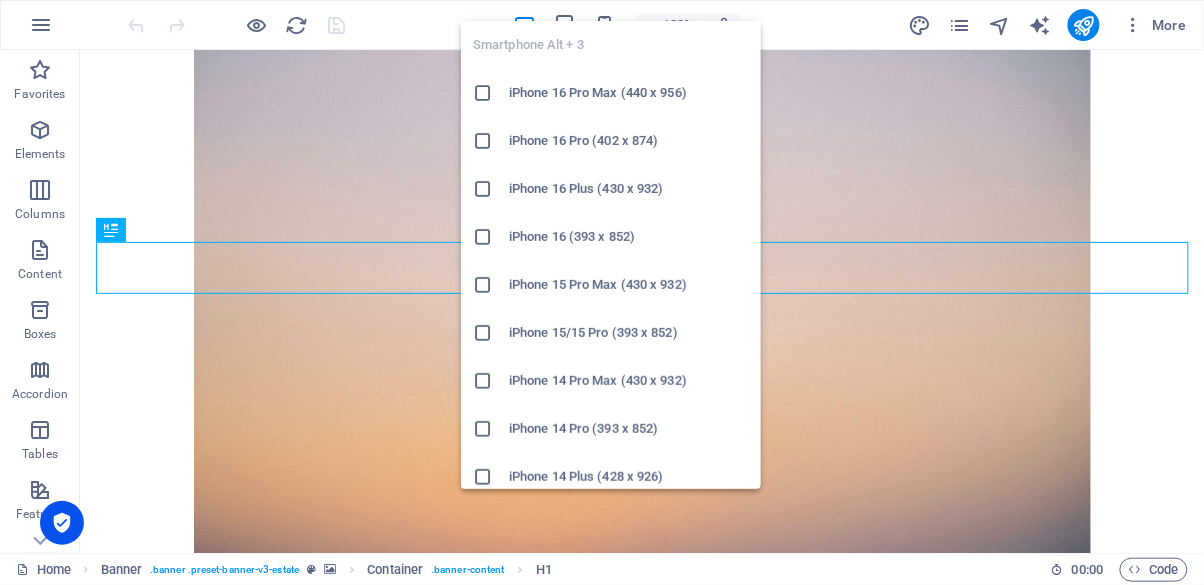 click on "iPhone 16 Pro Max (440 x 956)" at bounding box center [629, 93] 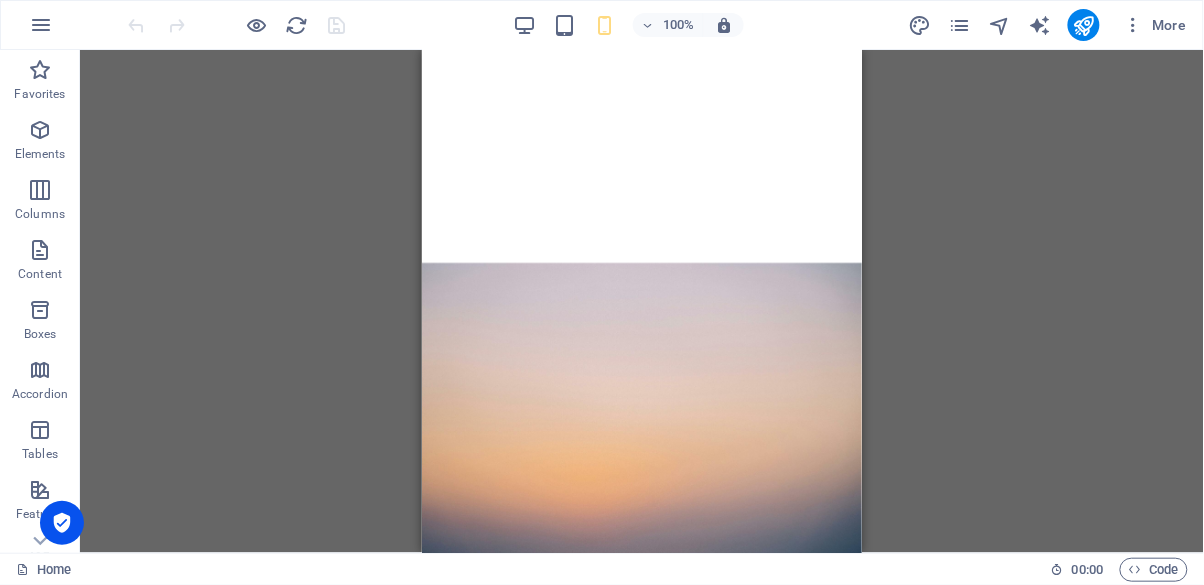 scroll, scrollTop: 0, scrollLeft: 0, axis: both 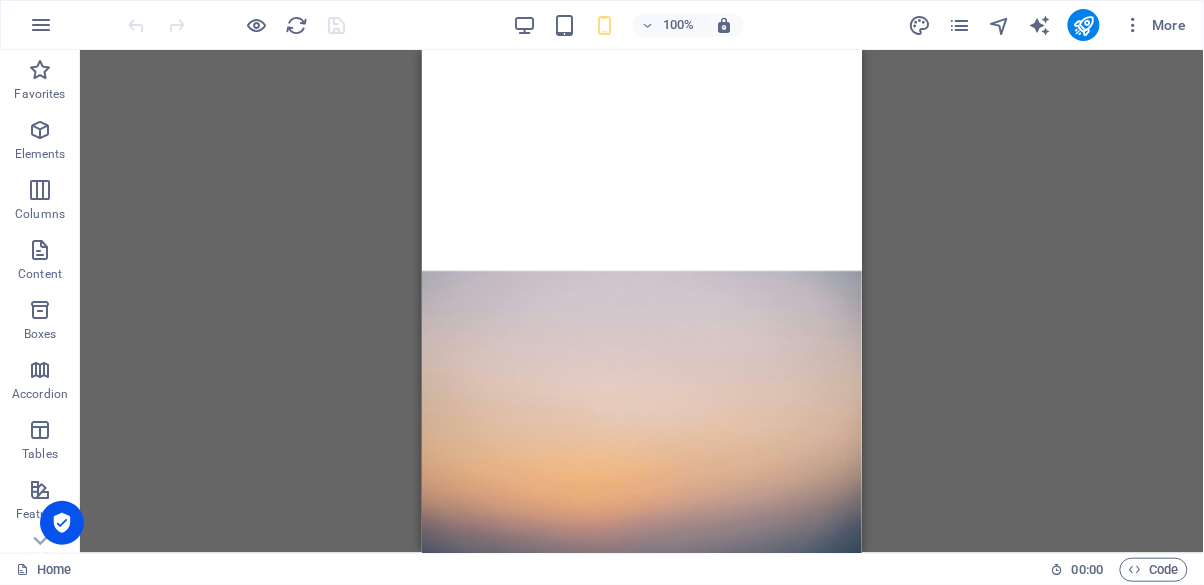 click at bounding box center [641, 872] 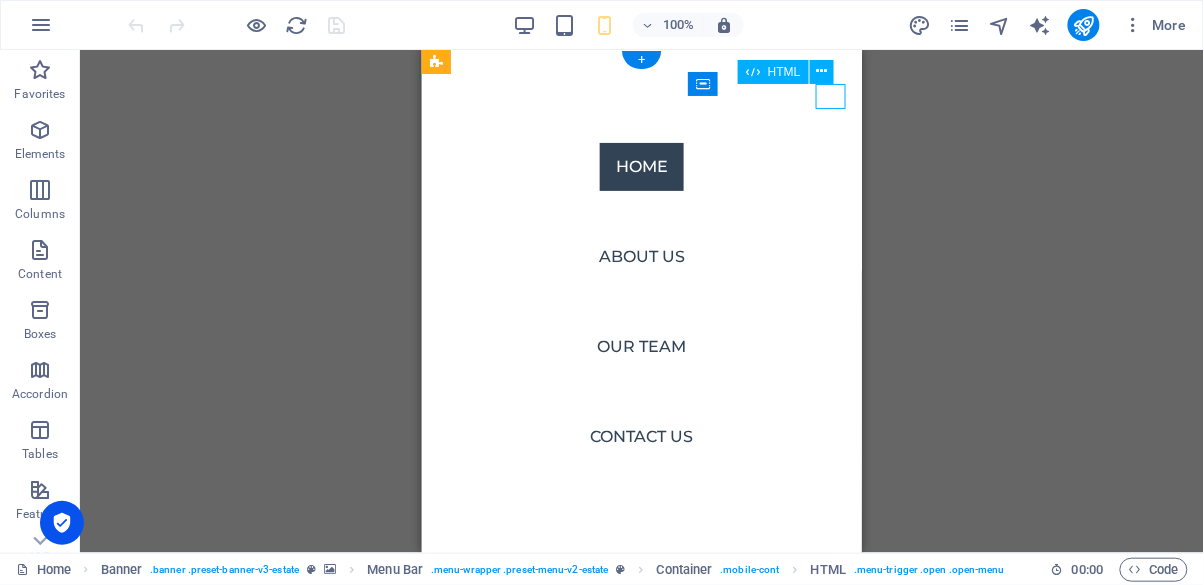 click on "Home About Us Our Team Contact Us" at bounding box center [641, 300] 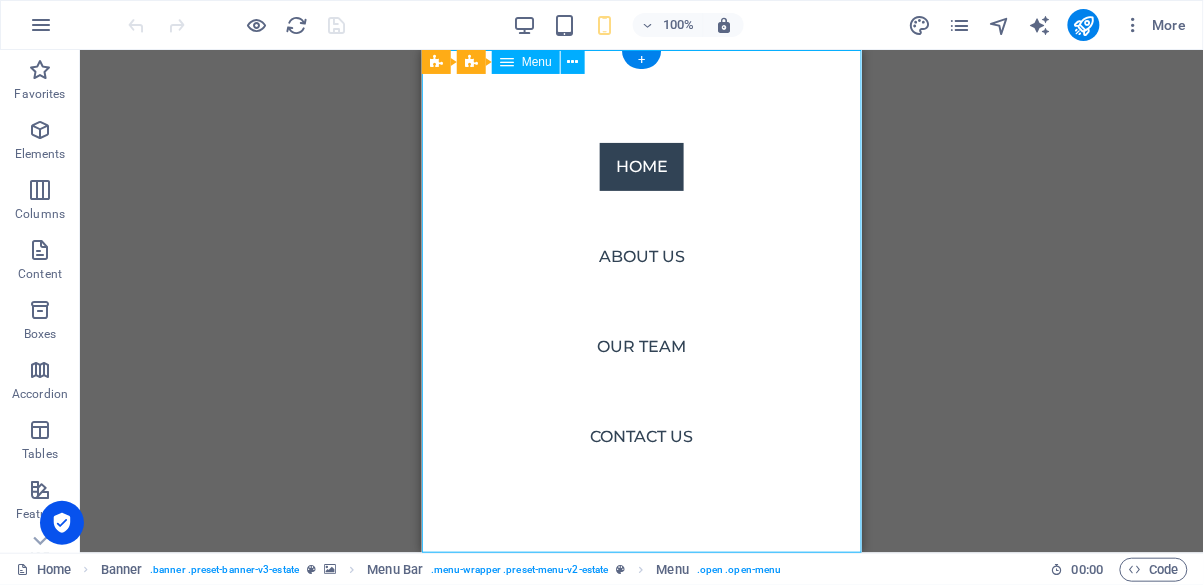 click on "Home About Us Our Team Contact Us" at bounding box center (641, 300) 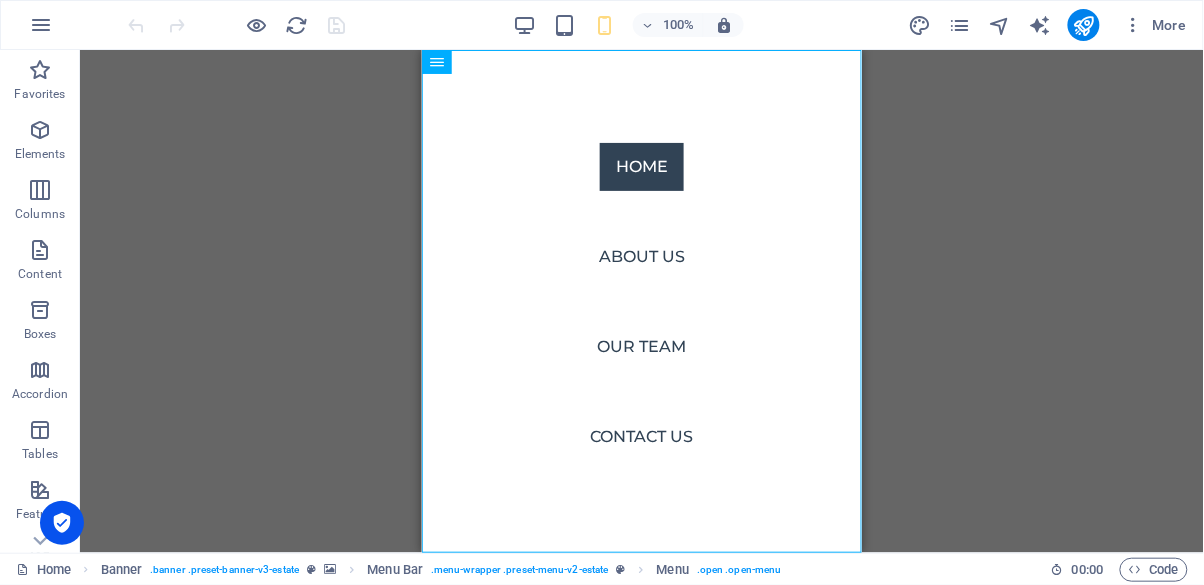 click at bounding box center [452, 872] 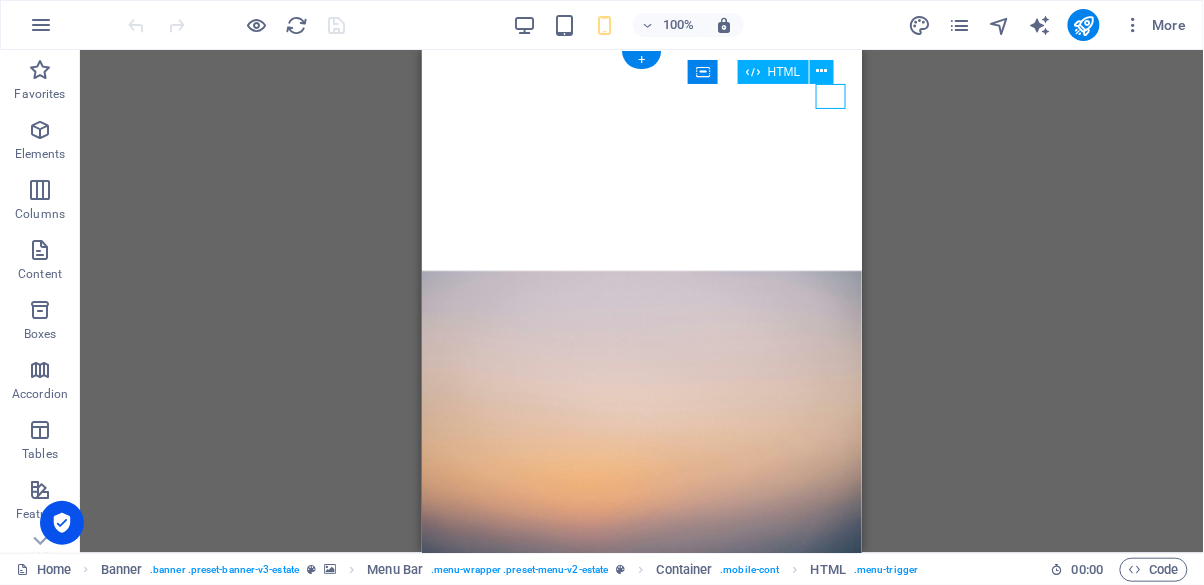 click at bounding box center (959, 25) 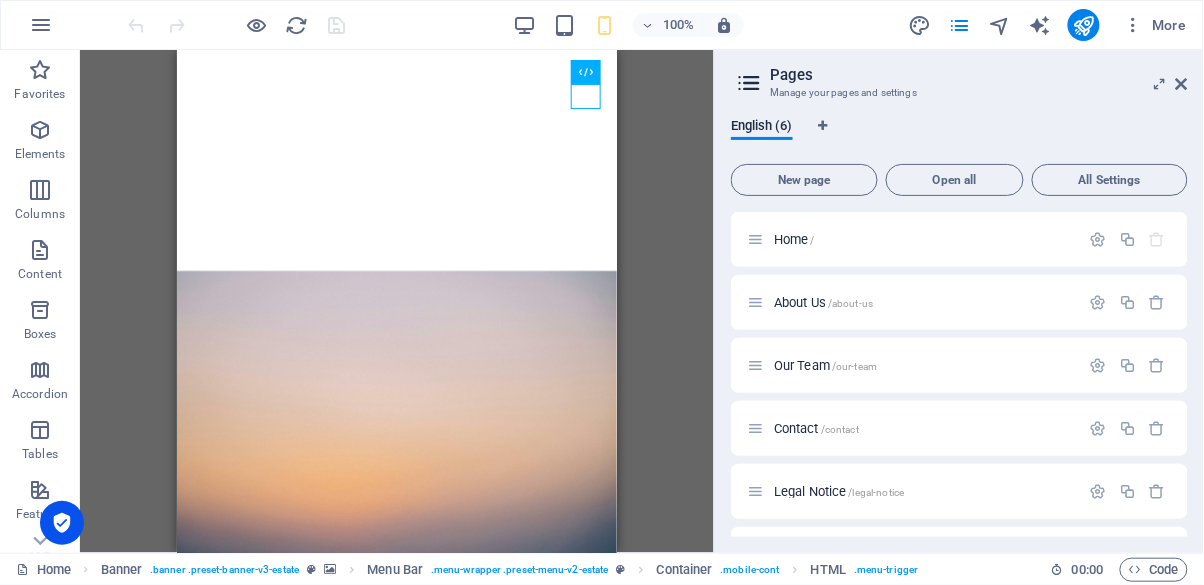 click on "About Us /about-us" at bounding box center (924, 302) 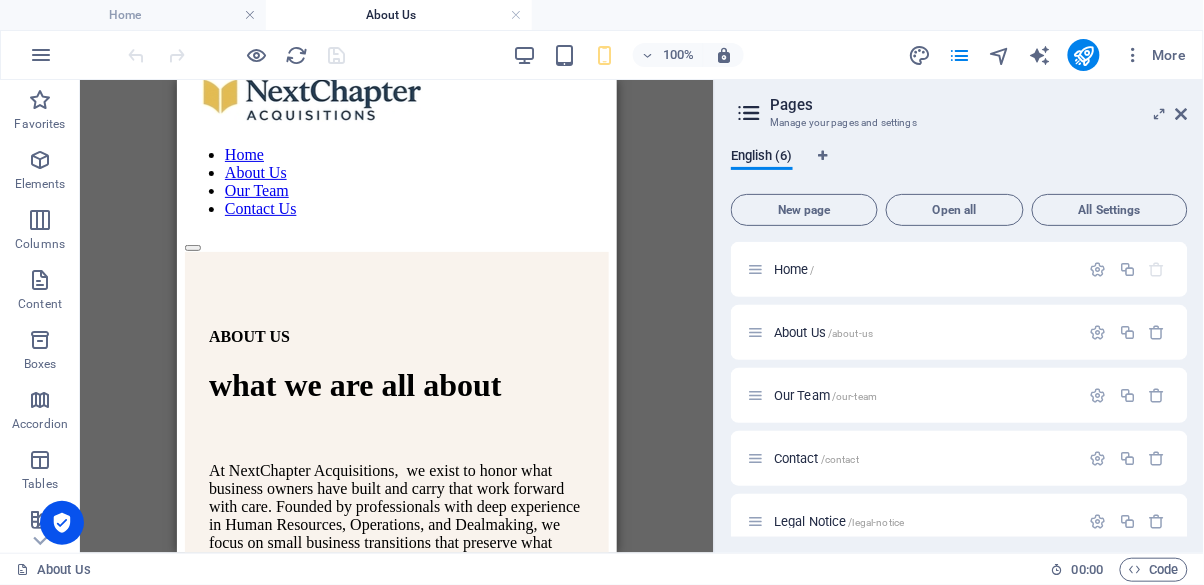 scroll, scrollTop: 0, scrollLeft: 0, axis: both 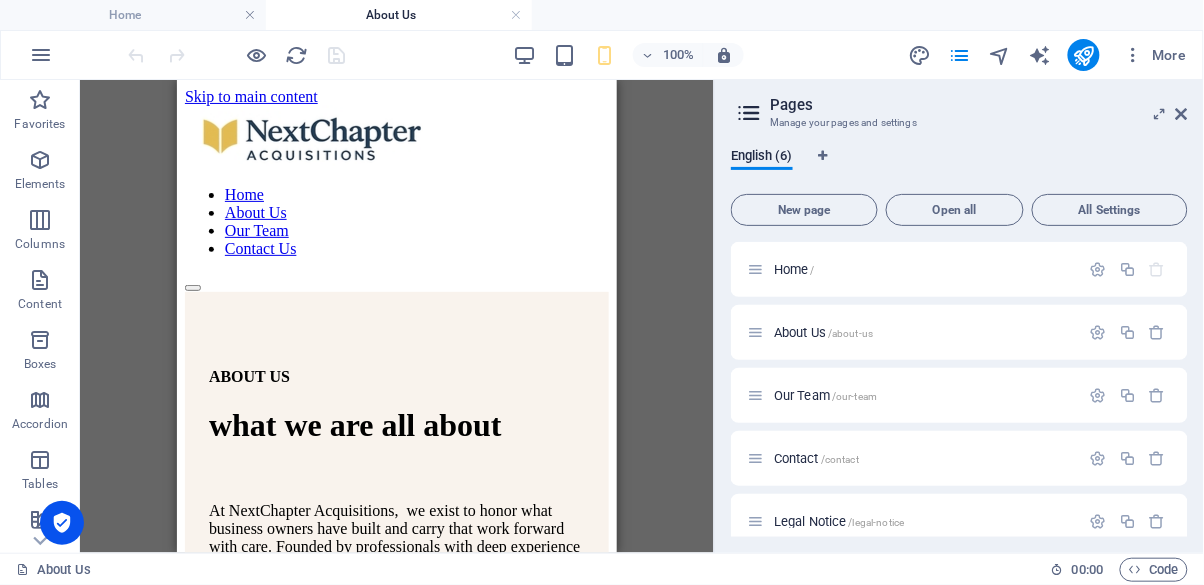 click on "Our Team /our-team" at bounding box center [924, 395] 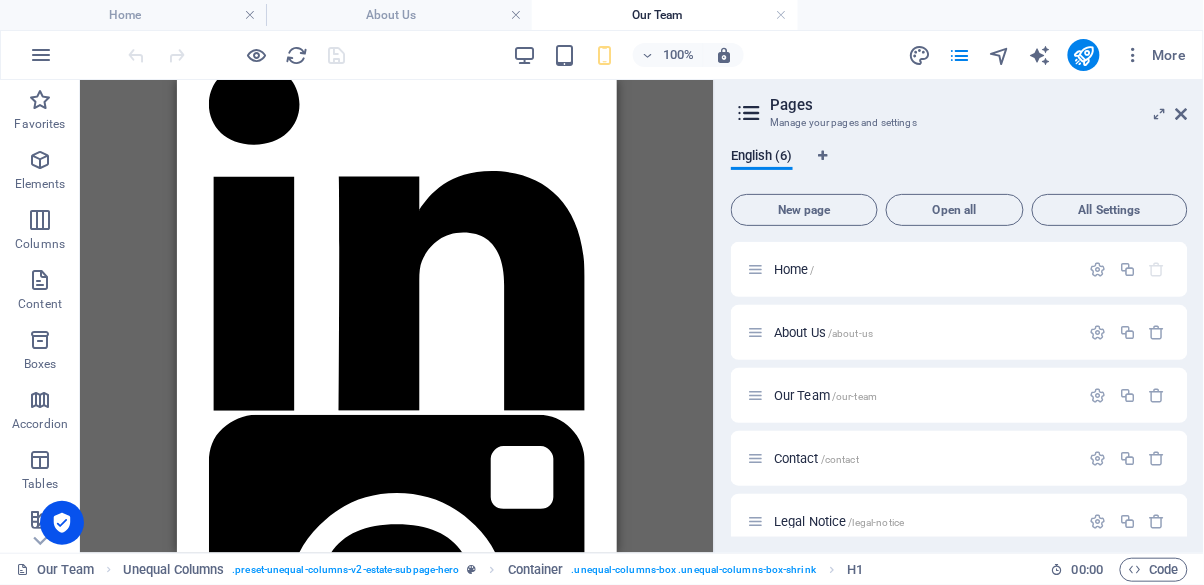 scroll, scrollTop: 2816, scrollLeft: 0, axis: vertical 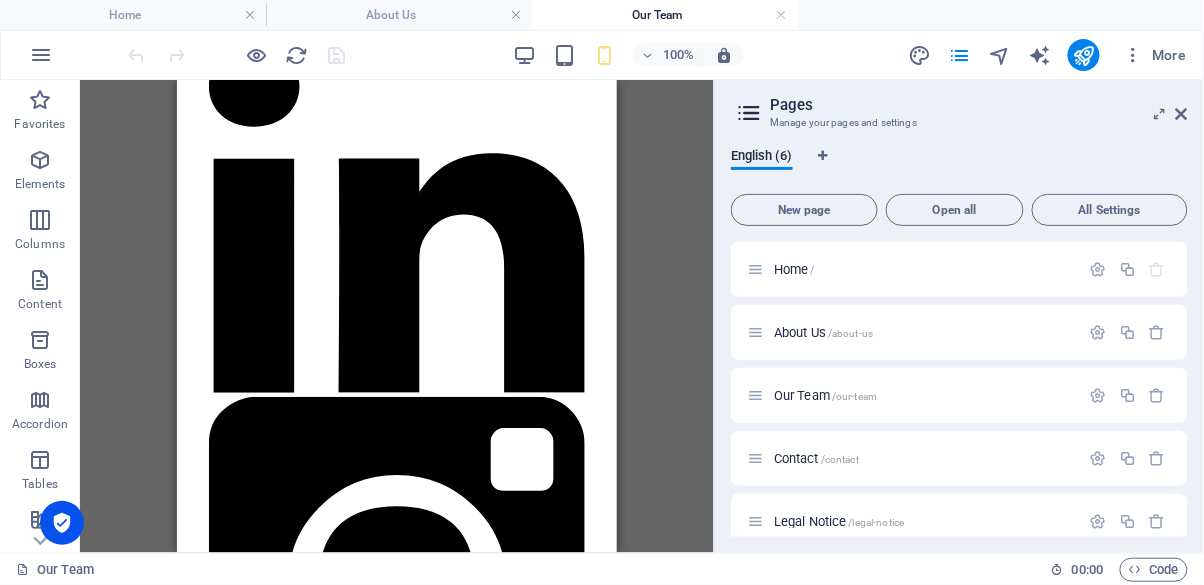 click on "Contact /contact" at bounding box center (924, 458) 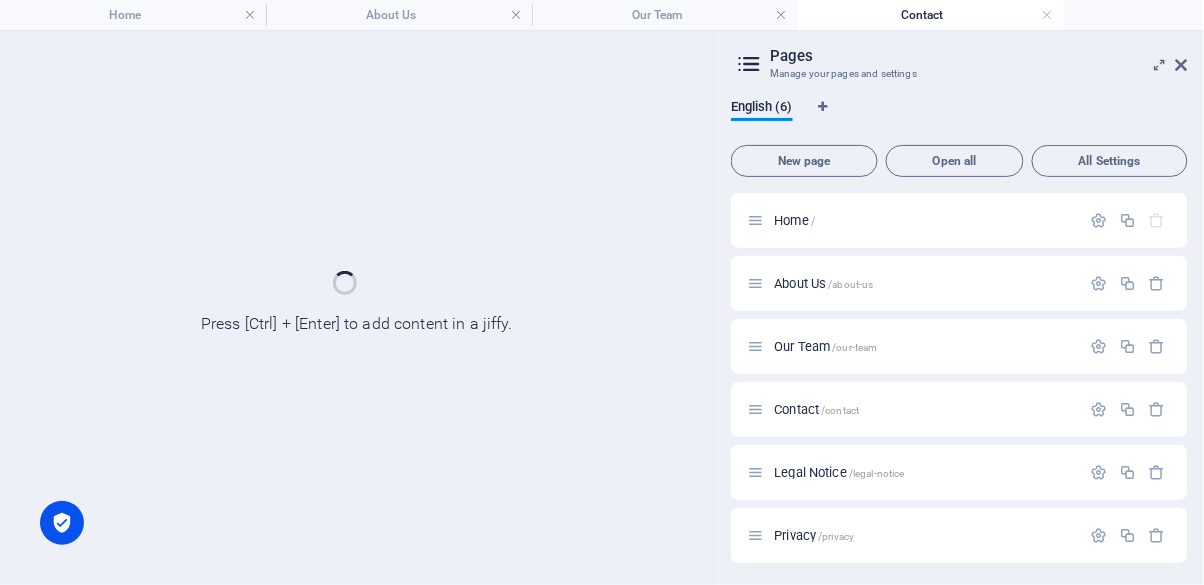 scroll, scrollTop: 0, scrollLeft: 0, axis: both 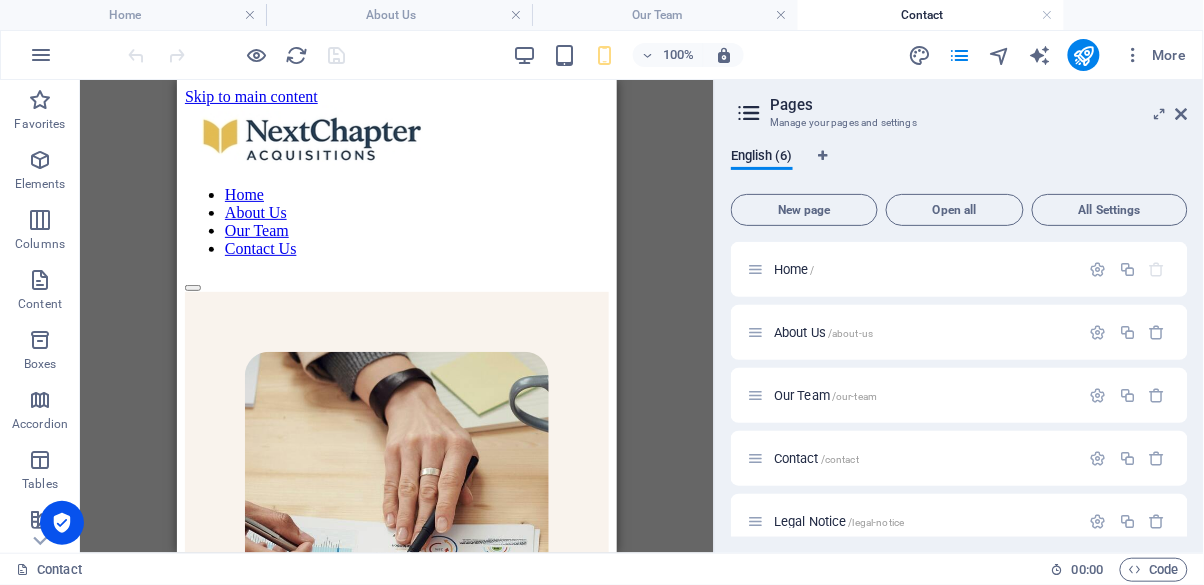click on "Contact /contact" at bounding box center [924, 458] 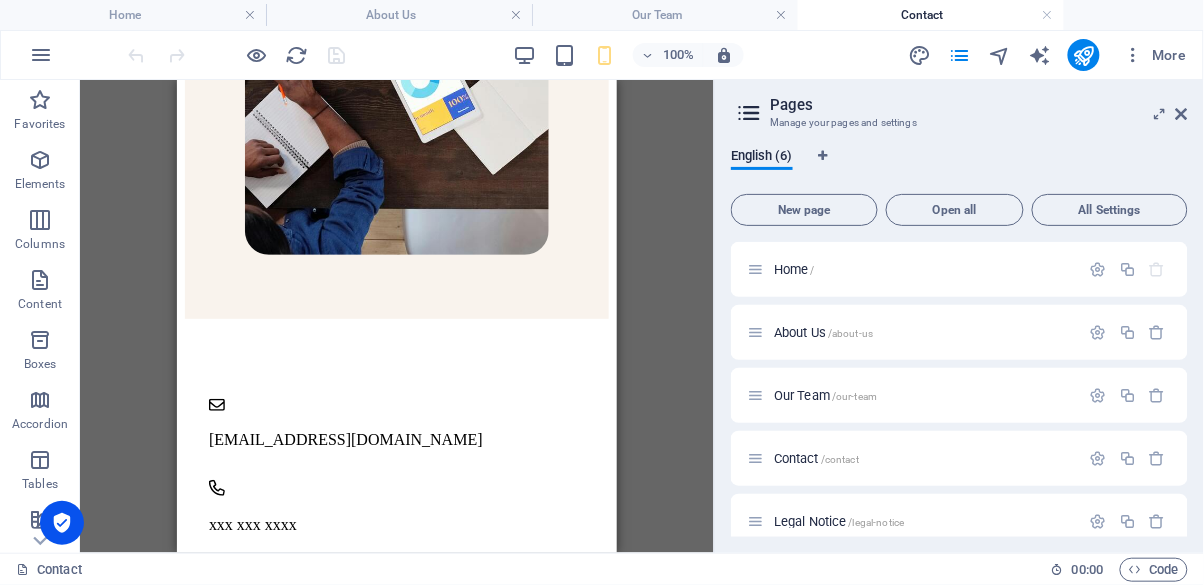 scroll, scrollTop: 2035, scrollLeft: 1, axis: both 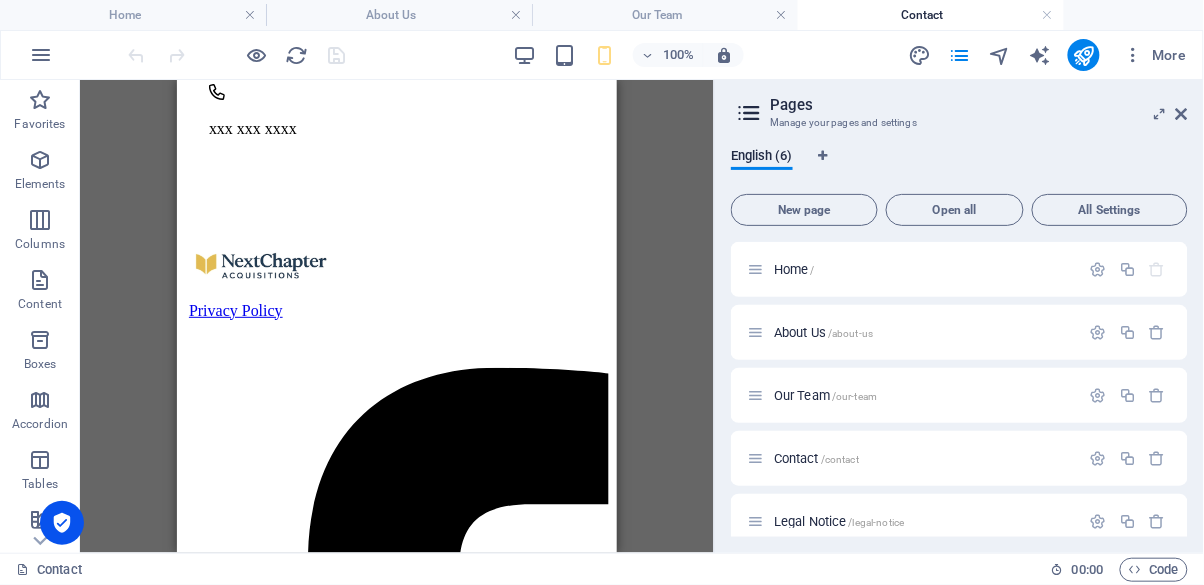 click on "/legal-notice" at bounding box center [877, 522] 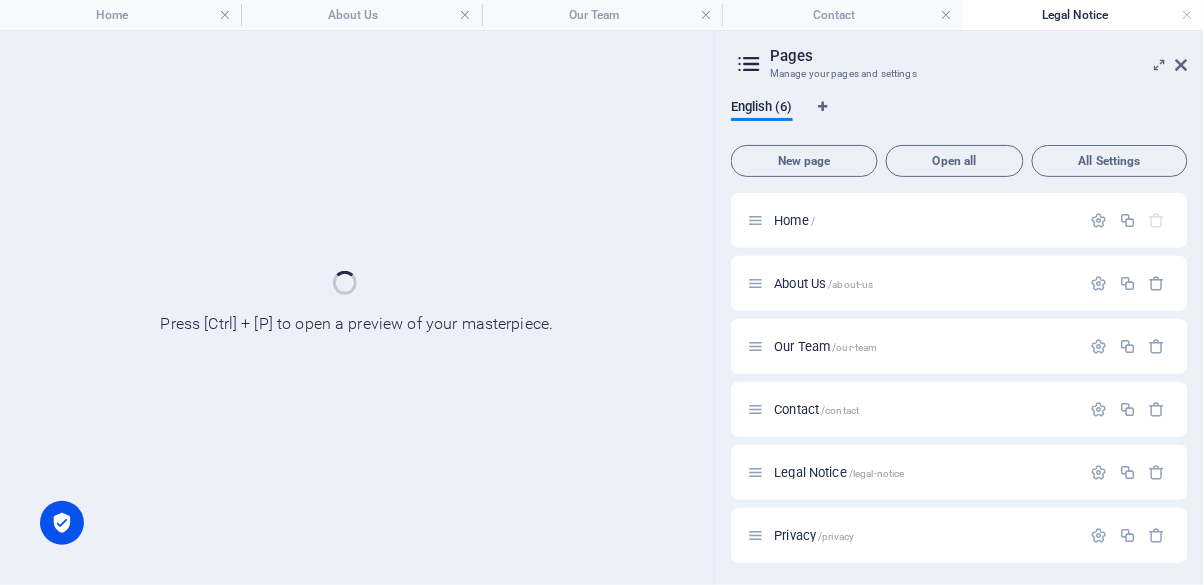 scroll, scrollTop: 0, scrollLeft: 0, axis: both 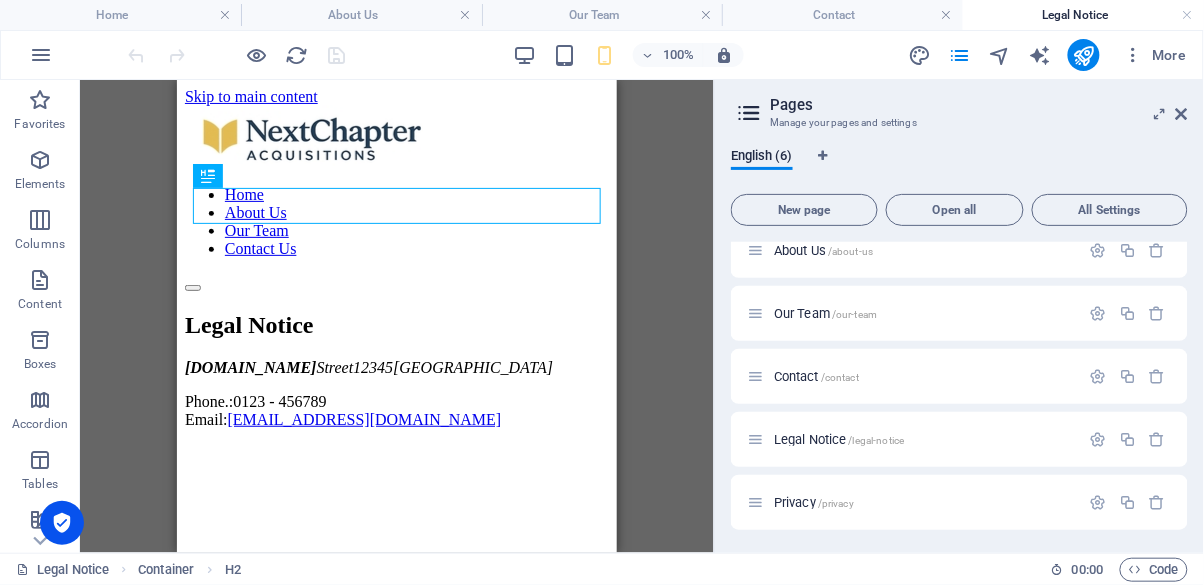 click on "Privacy /privacy" at bounding box center [924, 502] 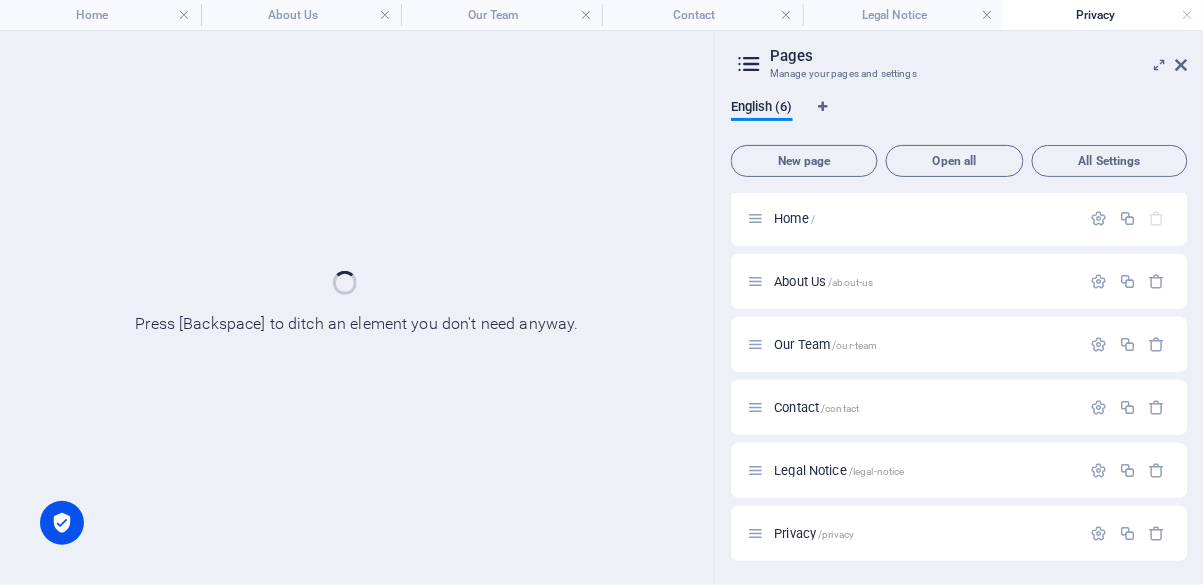 scroll, scrollTop: 1, scrollLeft: 0, axis: vertical 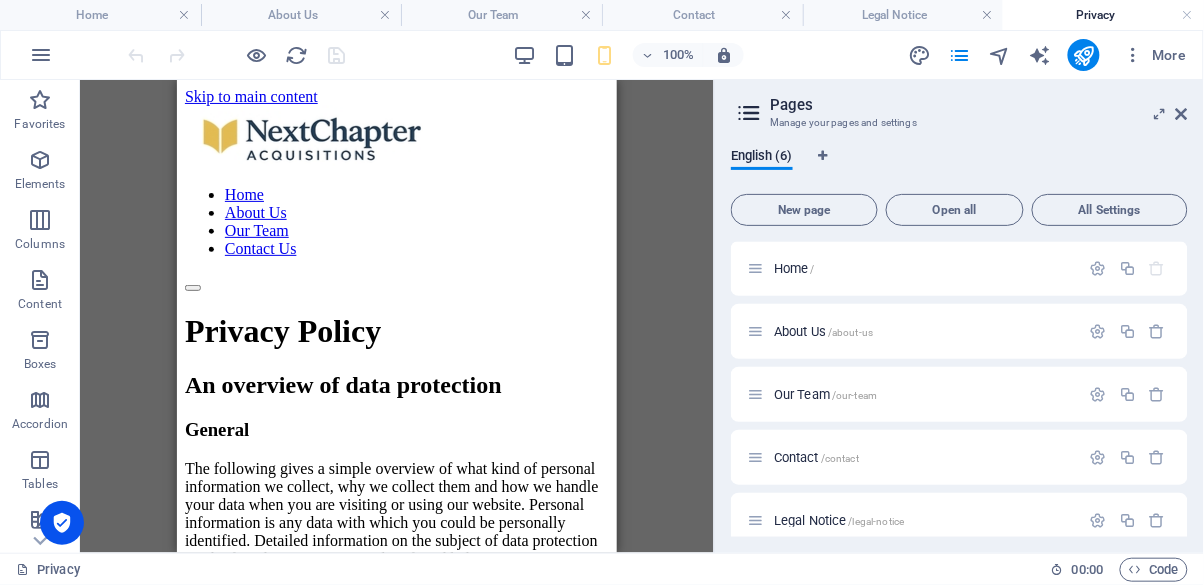 click on "Home /" at bounding box center [924, 268] 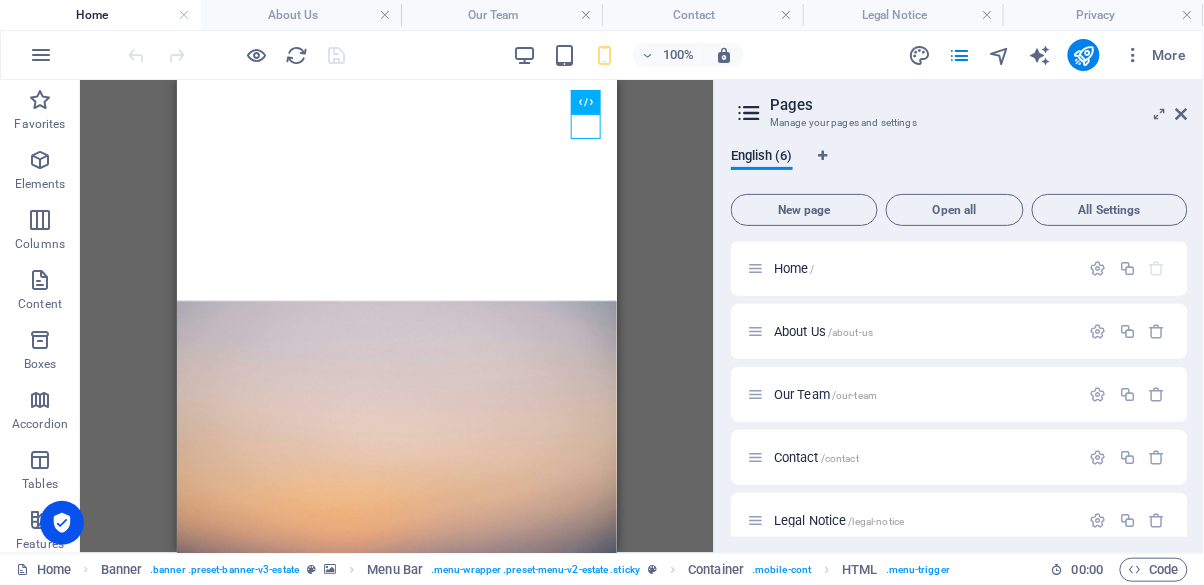 click at bounding box center (1182, 114) 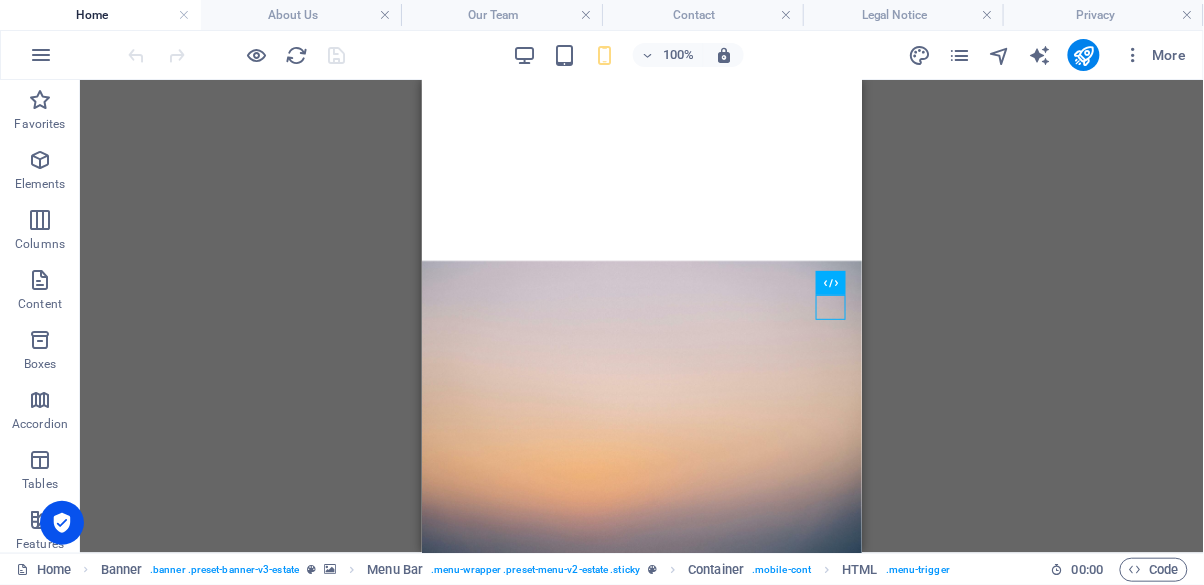 scroll, scrollTop: 39, scrollLeft: 0, axis: vertical 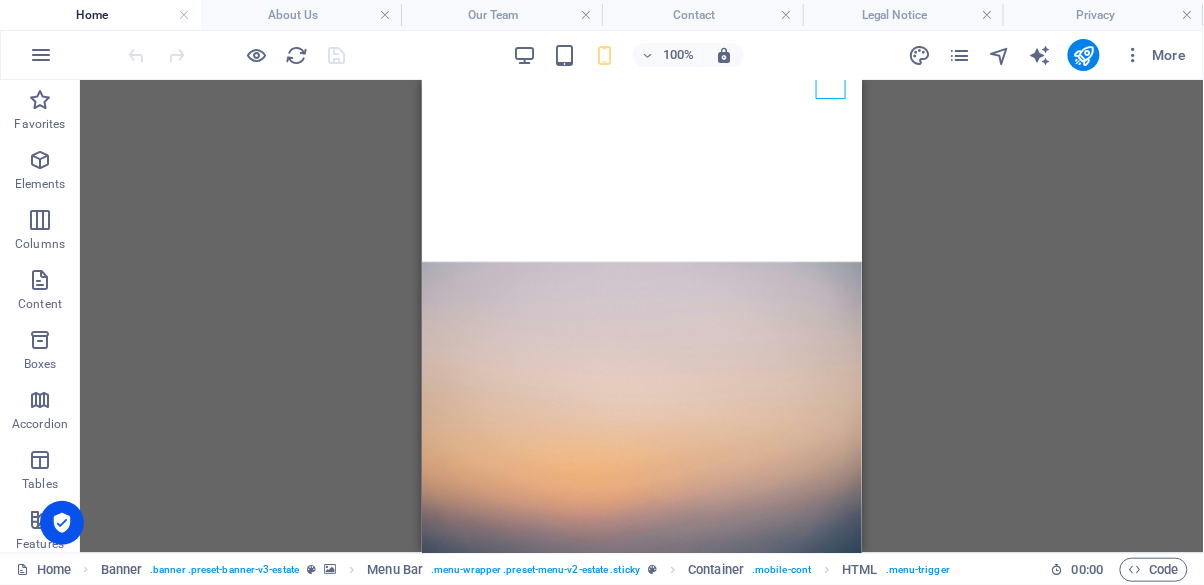 click at bounding box center [641, 1055] 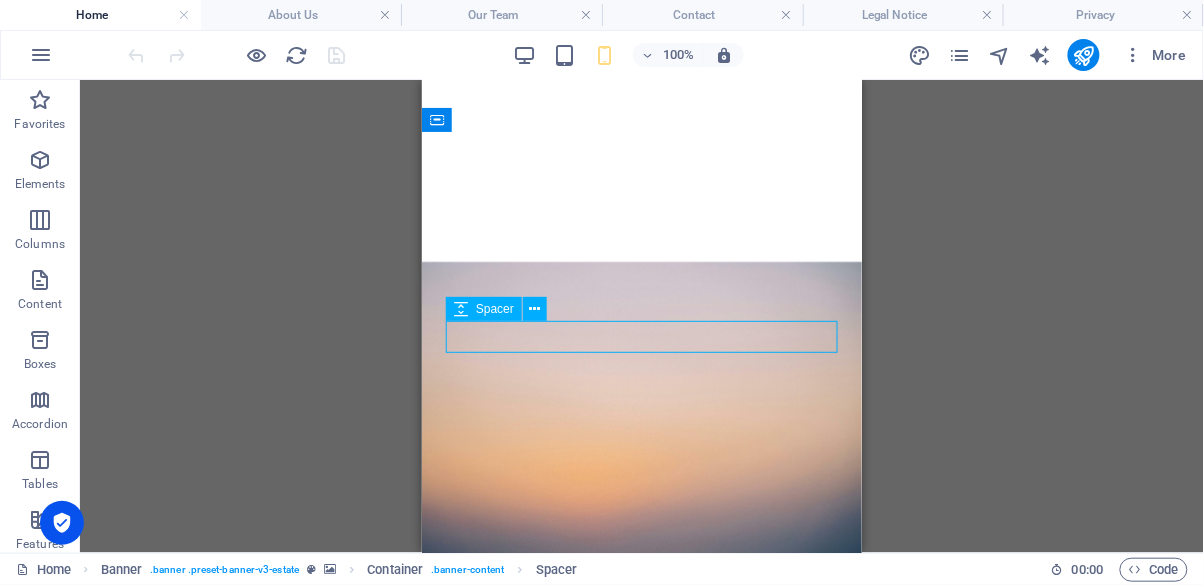 click on "YOUR PARTNER IN WHAT COMES NEXT. At Next Chapter Acquisitions, we specialize in helping small business owners exit on their terms. Whether you're ready to retire, step back, or simply explore options, we offer a confidential, respectful path forward. LEARN MORE" at bounding box center [641, 1165] 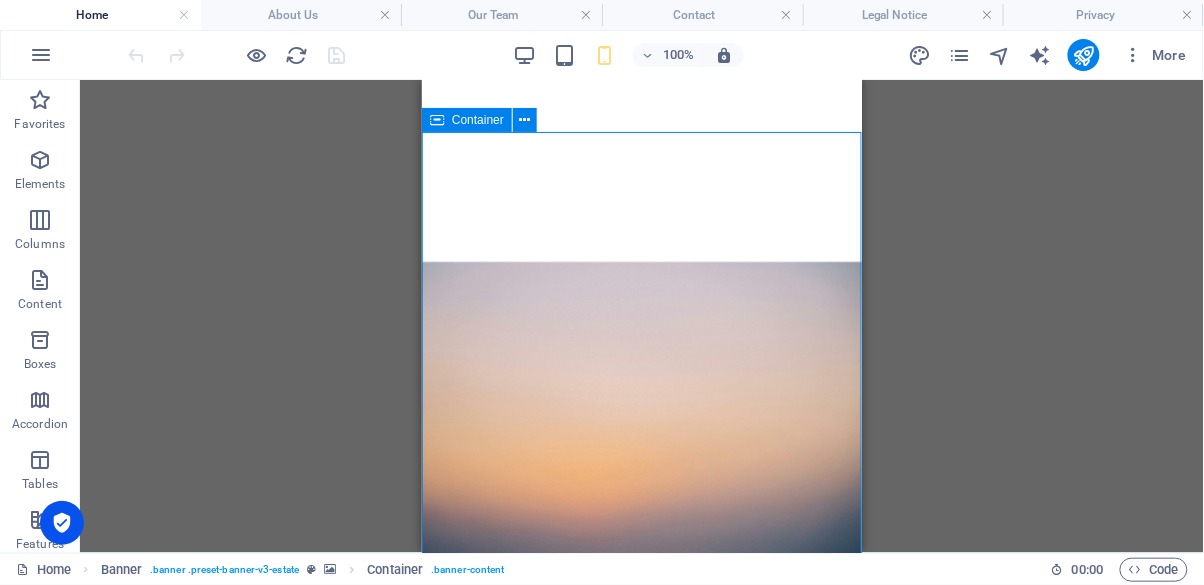 click at bounding box center [641, 1055] 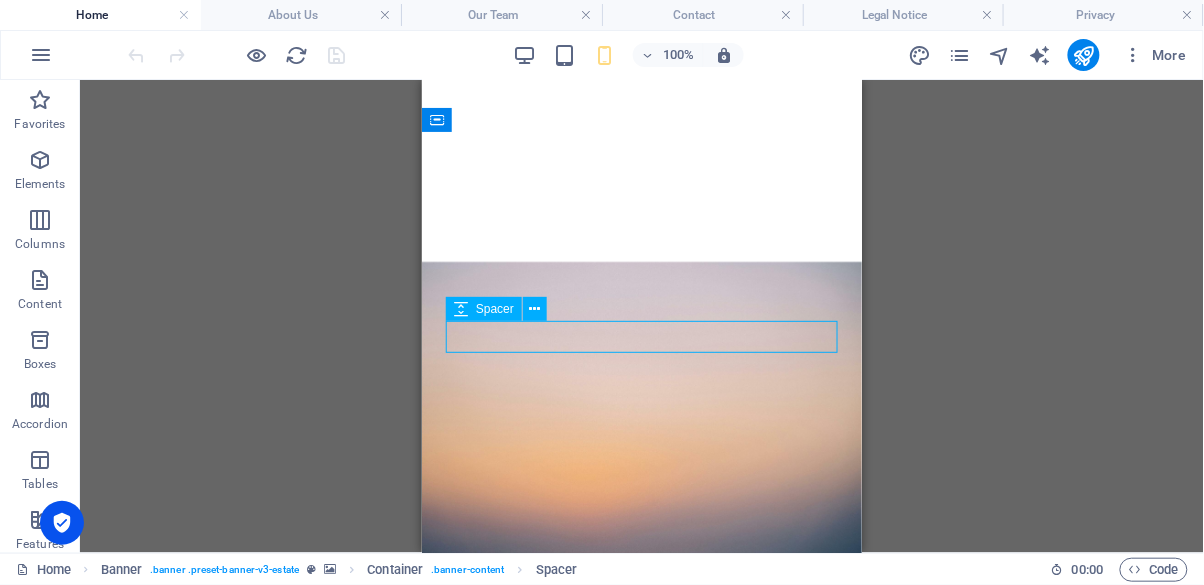 click at bounding box center (535, 309) 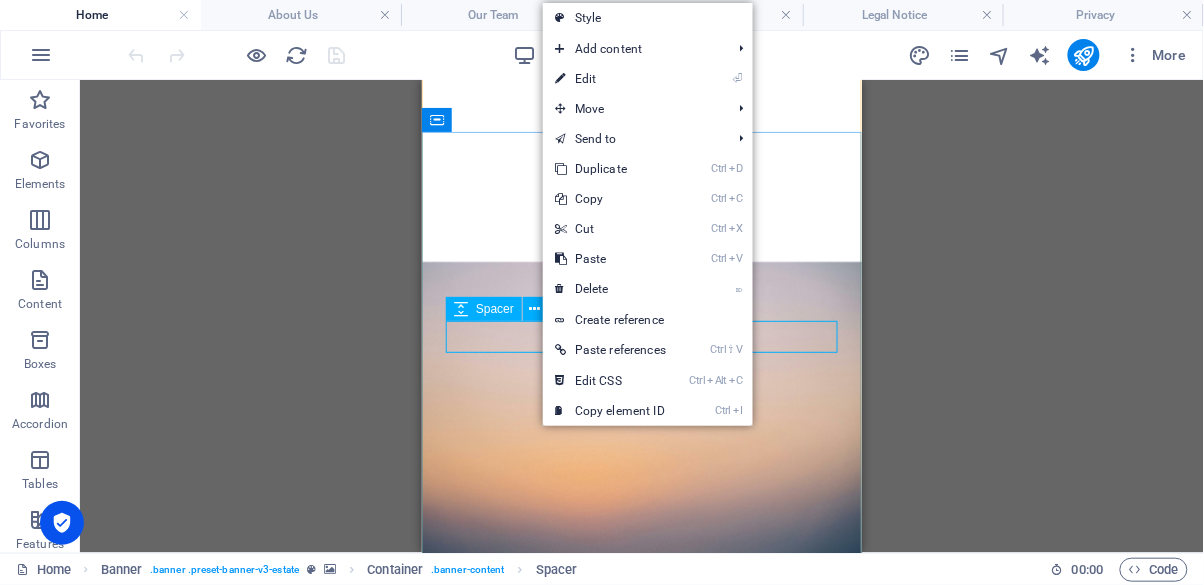 click on "⌦  Delete" at bounding box center [610, 289] 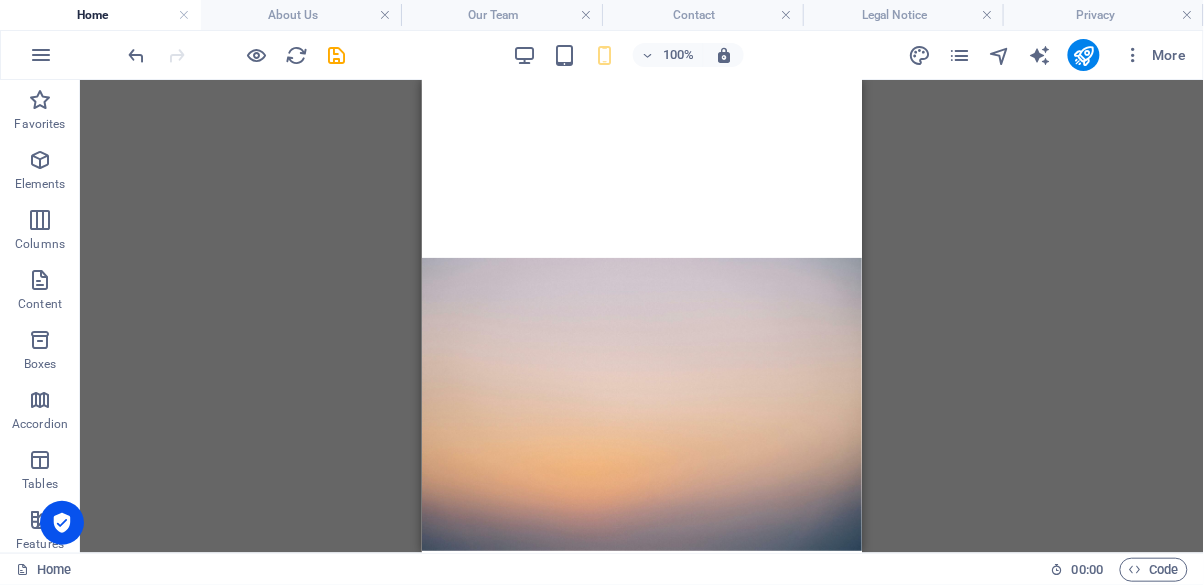 scroll, scrollTop: 0, scrollLeft: 0, axis: both 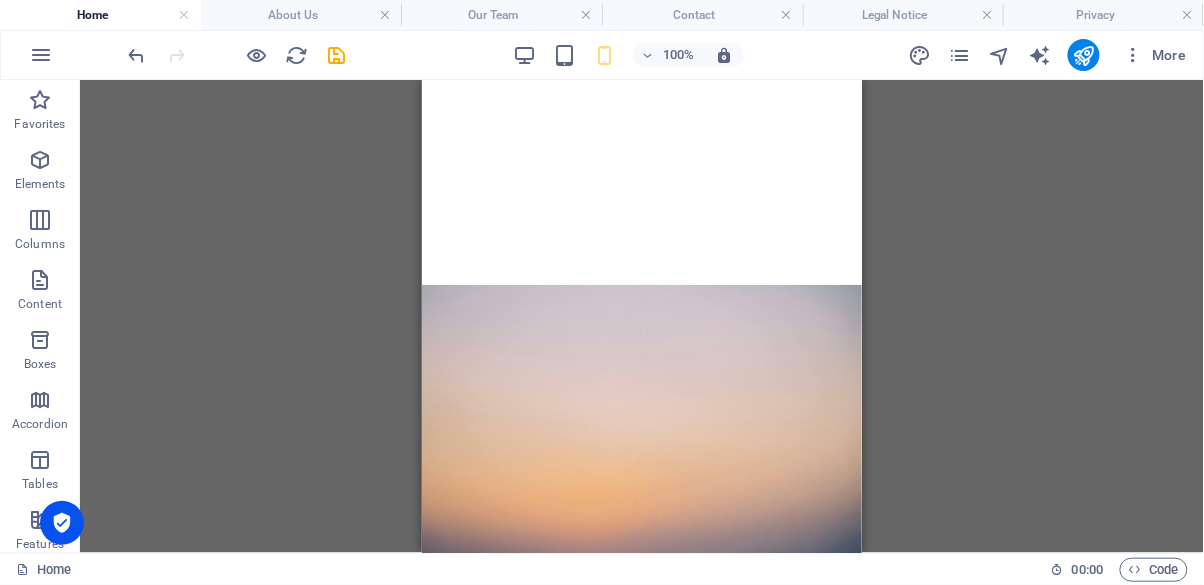 click on "YOUR PARTNER IN WHAT COMES NEXT. At Next Chapter Acquisitions, we specialize in helping small business owners exit on their terms. Whether you're ready to retire, step back, or simply explore options, we offer a confidential, respectful path forward. LEARN MORE" at bounding box center [641, 1156] 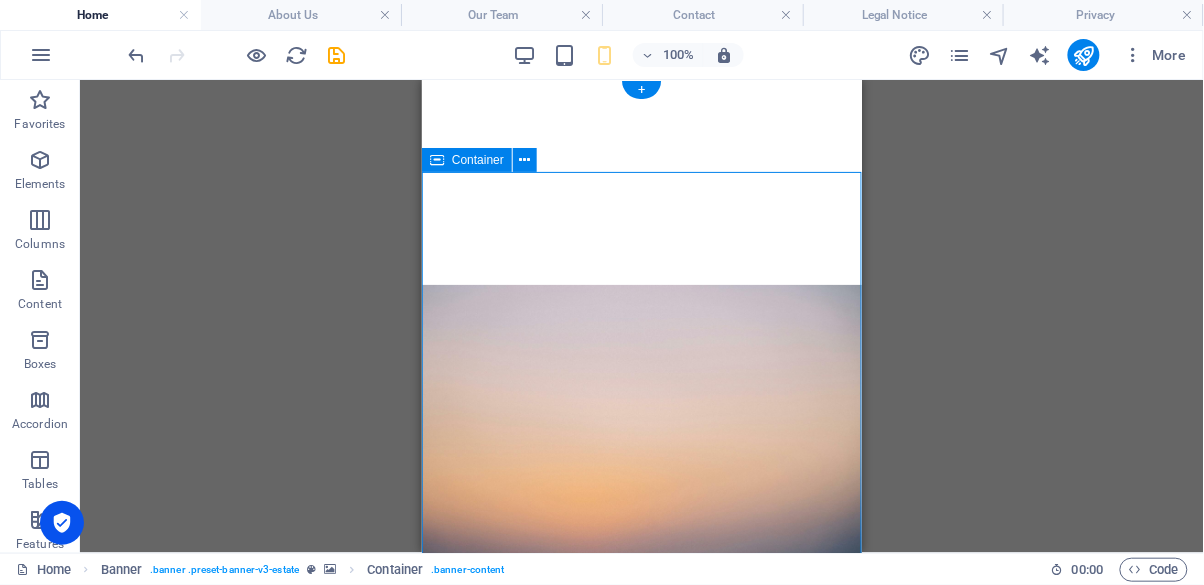 click at bounding box center (525, 160) 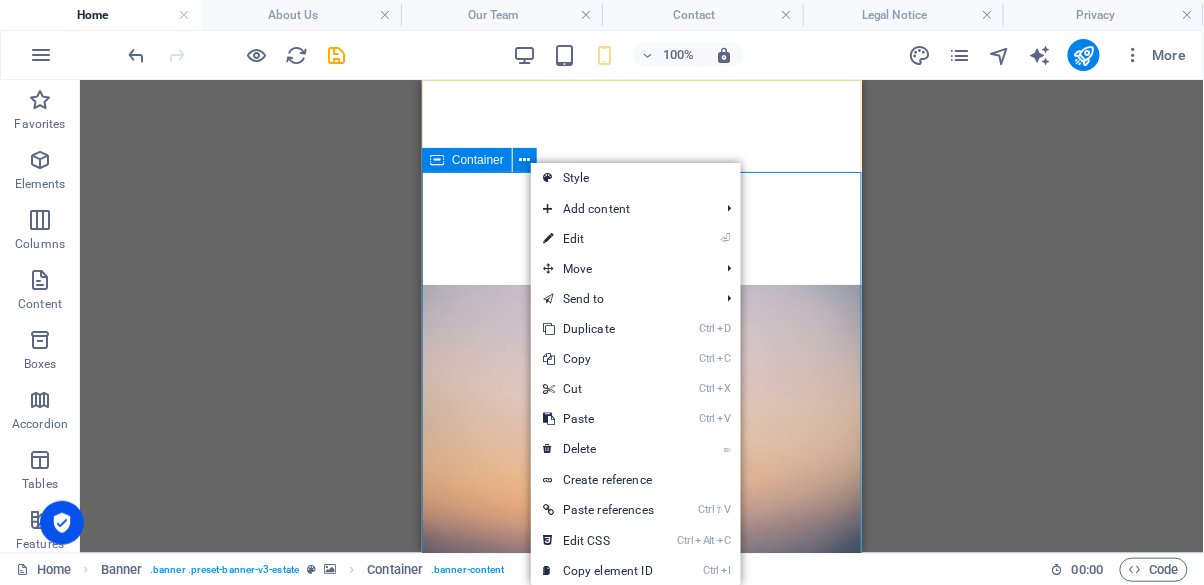 click on "⏎  Edit" at bounding box center [598, 239] 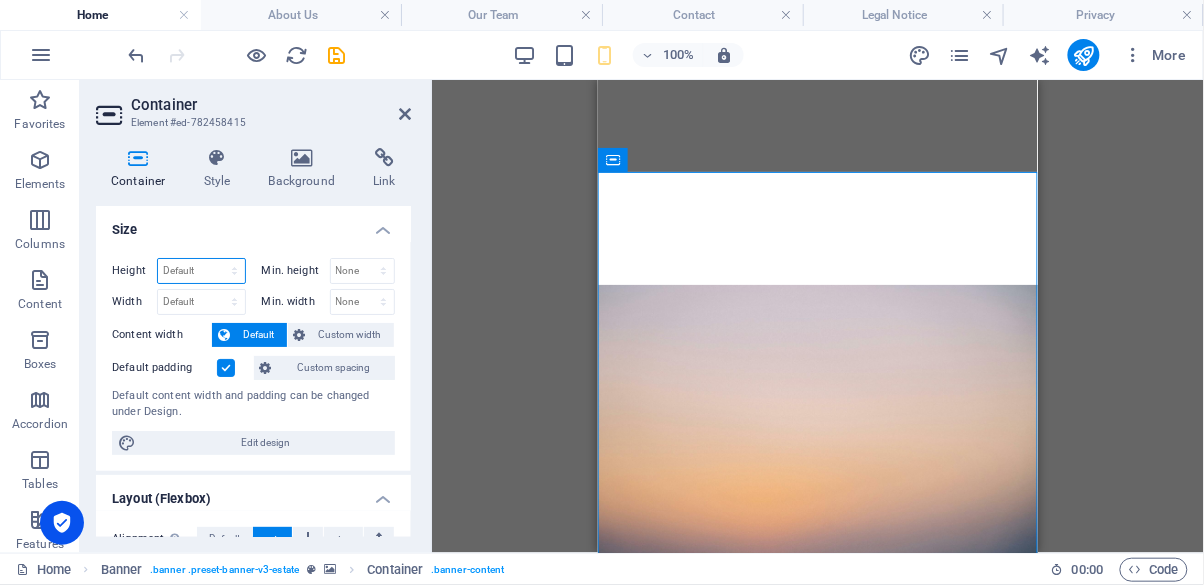click on "Default px rem % vh vw" at bounding box center (201, 271) 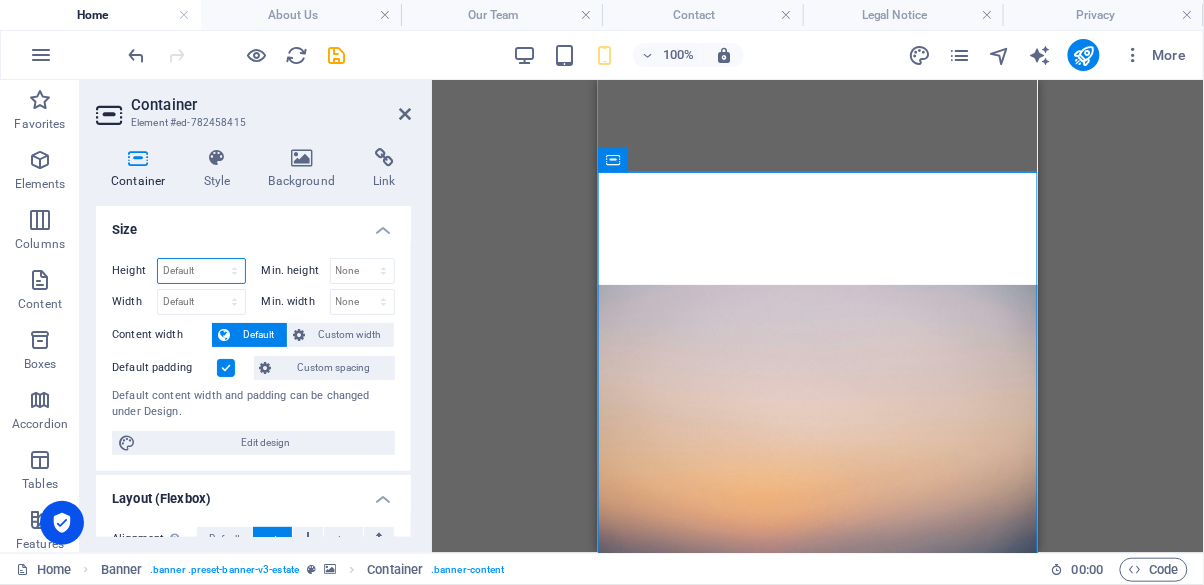 select on "%" 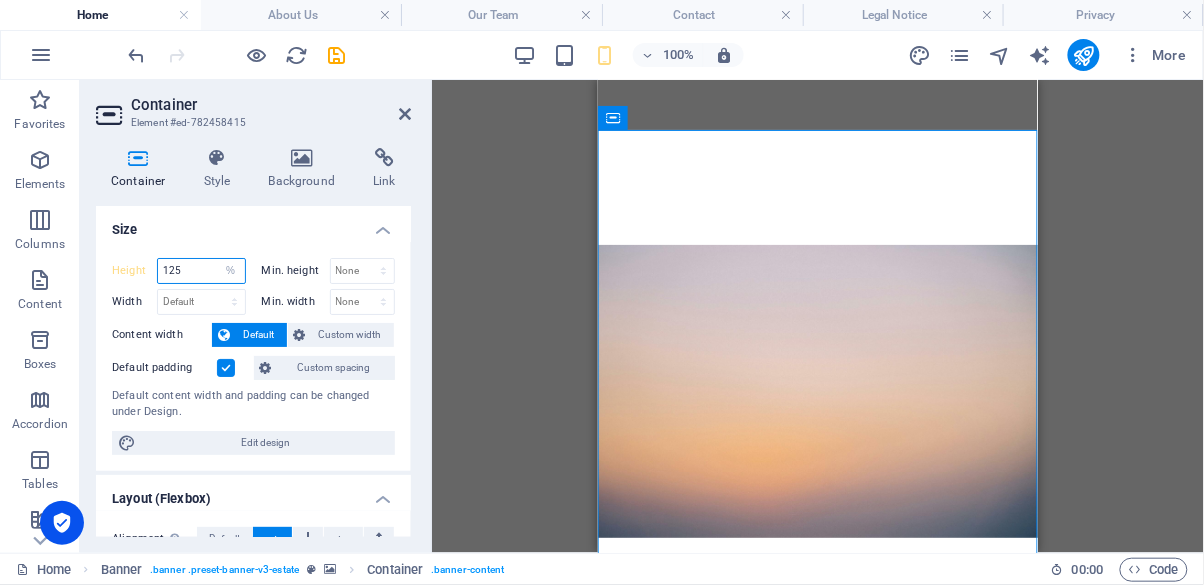 scroll, scrollTop: 42, scrollLeft: 0, axis: vertical 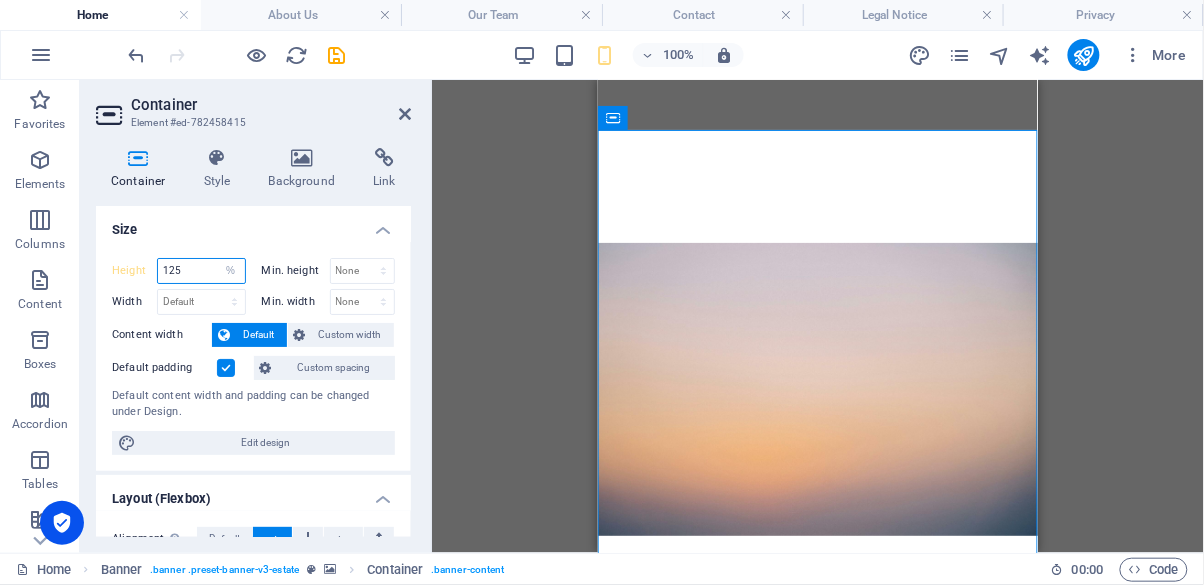 click on "125" at bounding box center [201, 271] 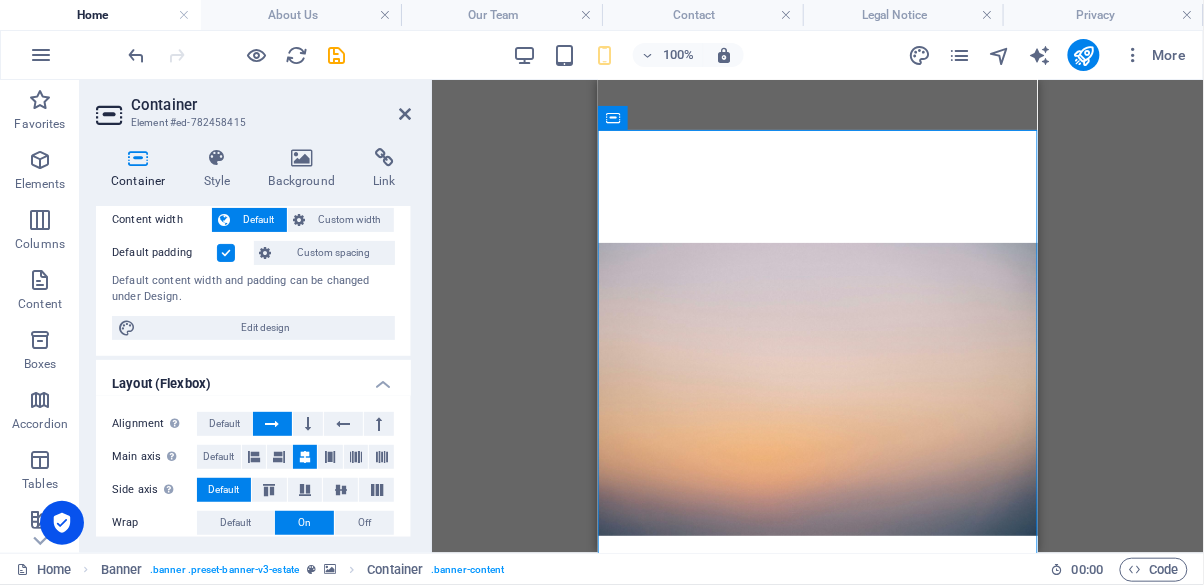 scroll, scrollTop: 106, scrollLeft: 0, axis: vertical 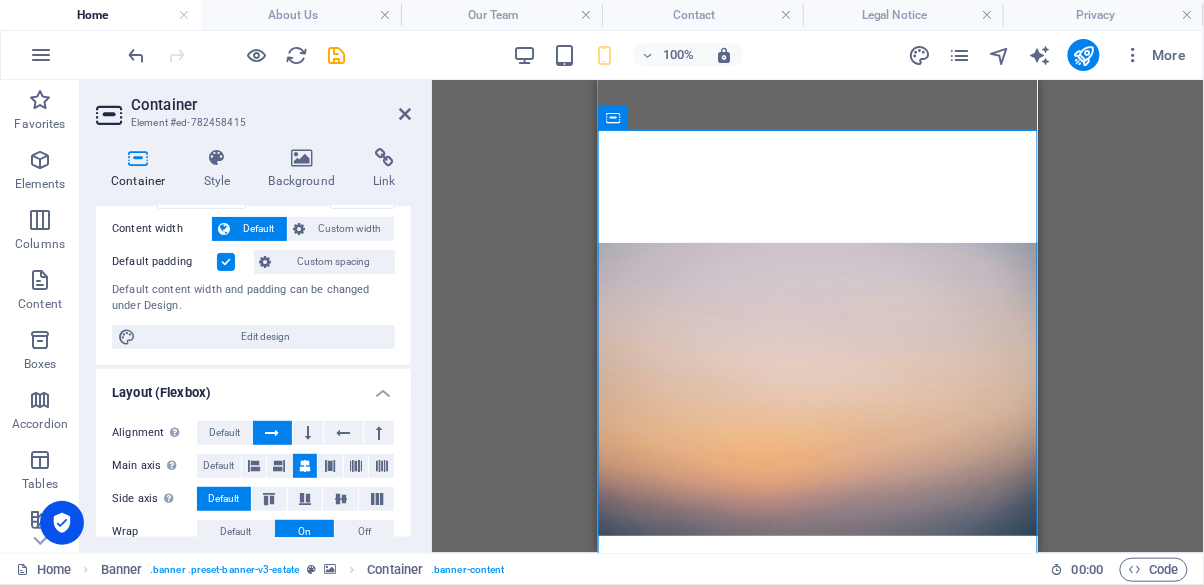 click on "YOUR PARTNER IN WHAT COMES NEXT. At Next Chapter Acquisitions, we specialize in helping small business owners exit on their terms. Whether you're ready to retire, step back, or simply explore options, we offer a confidential, respectful path forward. LEARN MORE" at bounding box center [817, 1114] 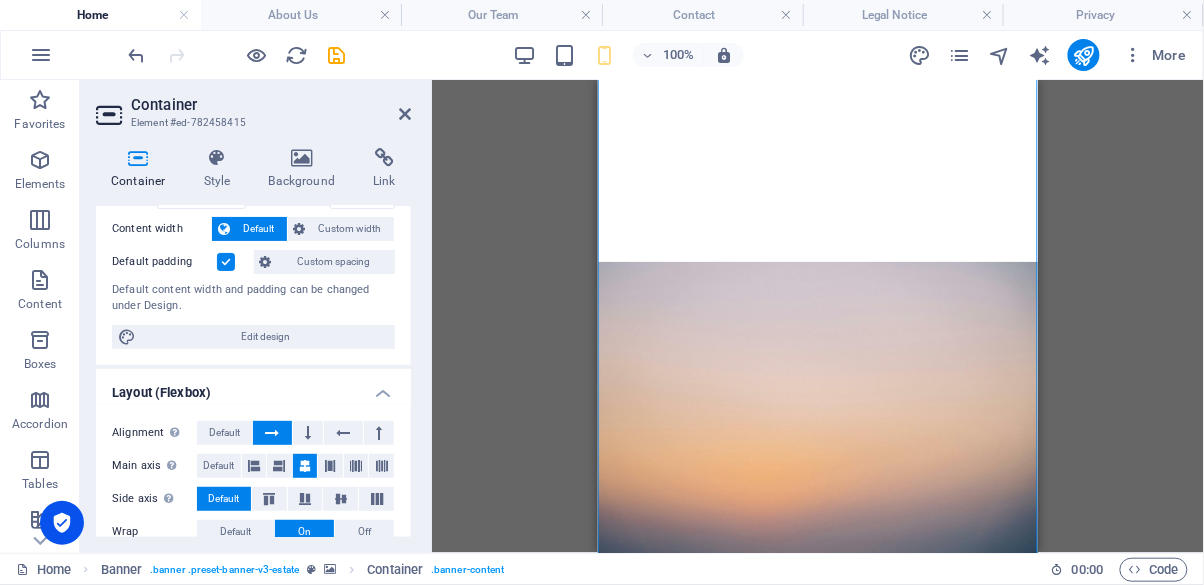 scroll, scrollTop: 0, scrollLeft: 0, axis: both 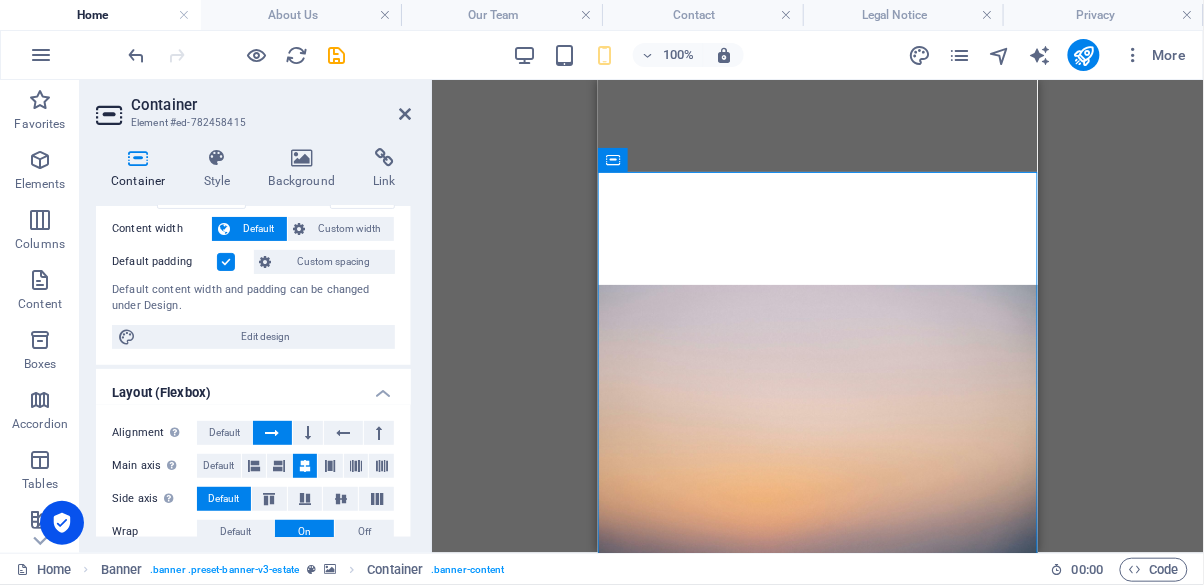 click on "At Next Chapter Acquisitions, we specialize in helping small business owners exit on their terms. Whether you're ready to retire, step back, or simply explore options, we offer a confidential, respectful path forward." at bounding box center (817, 1127) 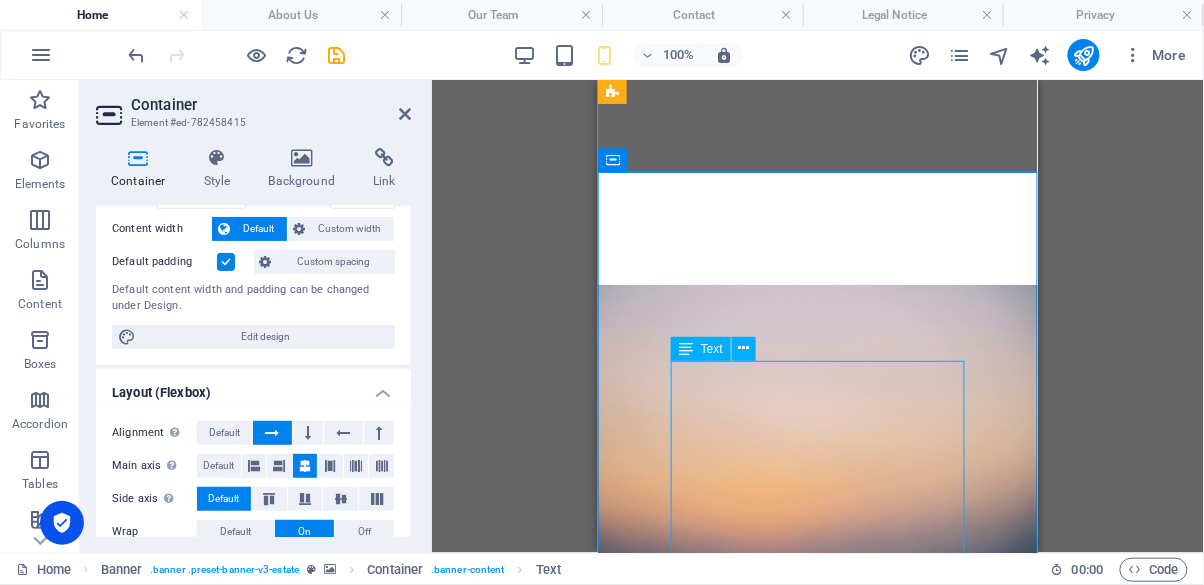 click on "YOUR PARTNER IN WHAT COMES NEXT. At Next Chapter Acquisitions, we specialize in helping small business owners exit on their terms. Whether you're ready to retire, step back, or simply explore options, we offer a confidential, respectful path forward. LEARN MORE" at bounding box center (817, 1156) 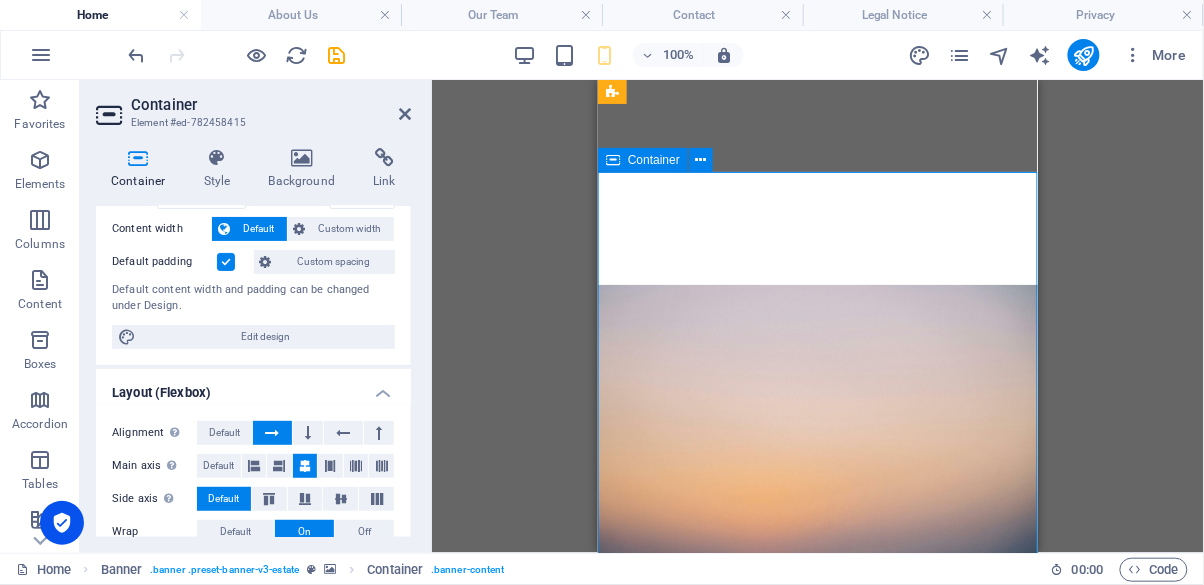 click on "YOUR PARTNER IN WHAT COMES NEXT." at bounding box center [817, 1004] 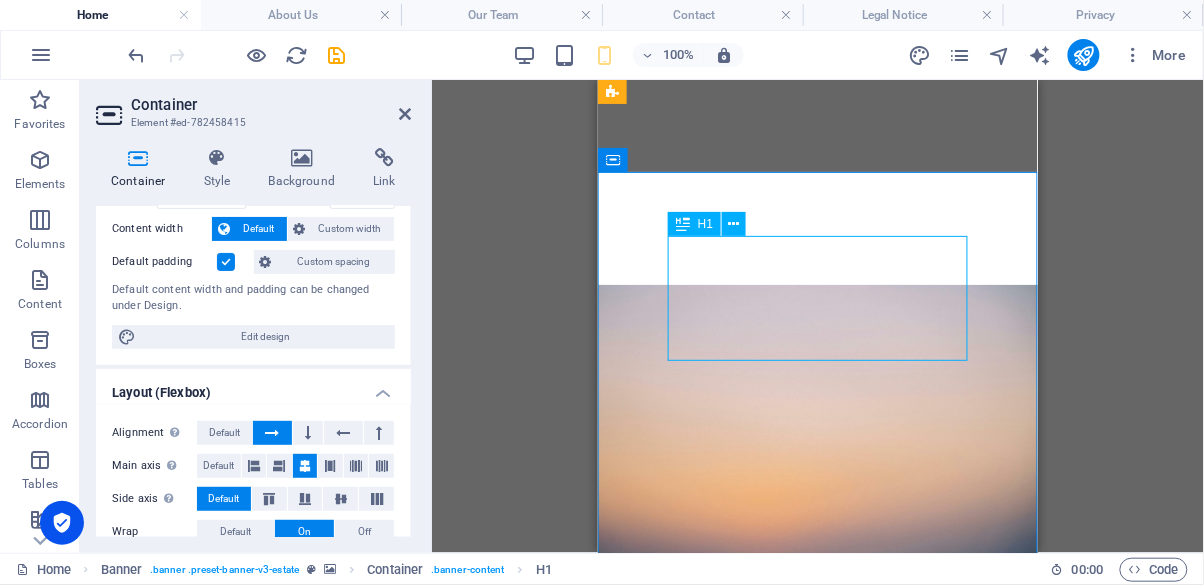 click on "YOUR PARTNER IN WHAT COMES NEXT. At Next Chapter Acquisitions, we specialize in helping small business owners exit on their terms. Whether you're ready to retire, step back, or simply explore options, we offer a confidential, respectful path forward. LEARN MORE" at bounding box center [817, 1156] 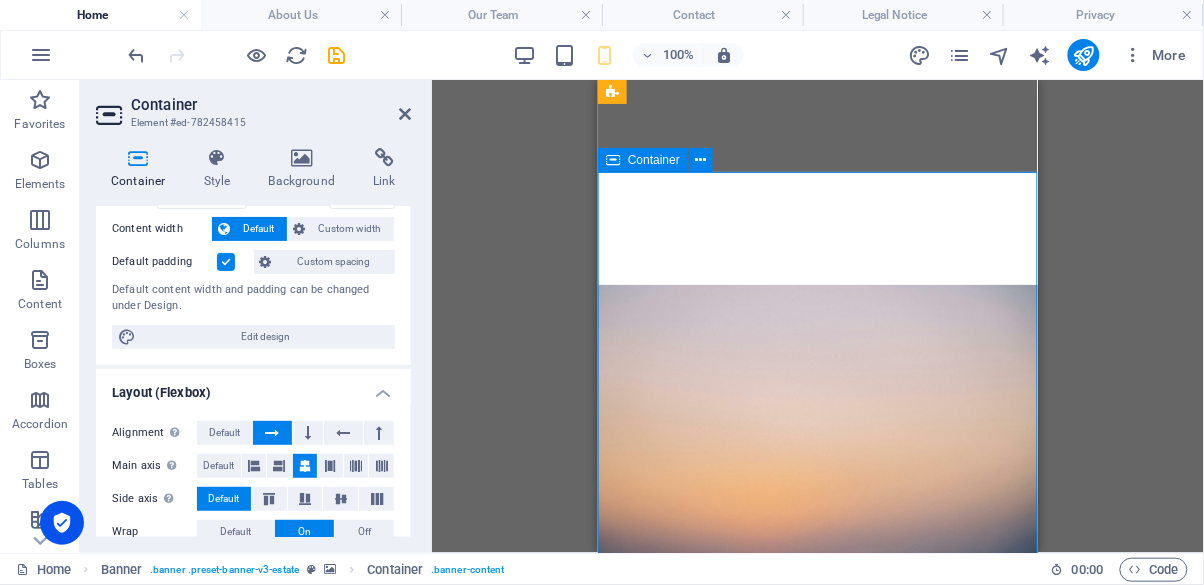 click on "YOUR PARTNER IN WHAT COMES NEXT. At Next Chapter Acquisitions, we specialize in helping small business owners exit on their terms. Whether you're ready to retire, step back, or simply explore options, we offer a confidential, respectful path forward. LEARN MORE" at bounding box center (817, 1156) 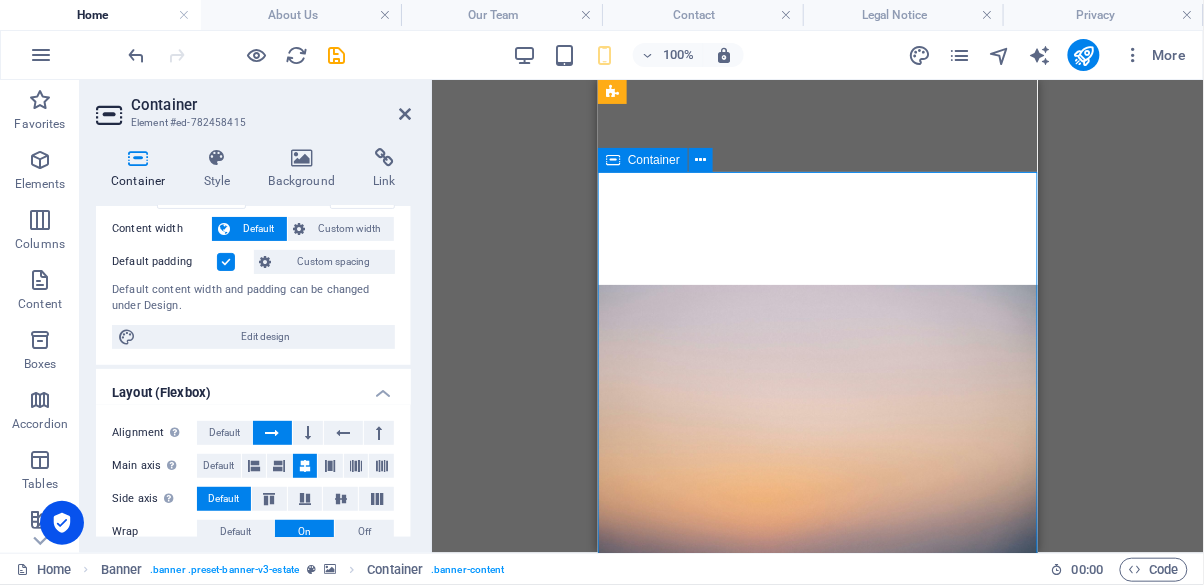 click on "YOUR PARTNER IN WHAT COMES NEXT. At Next Chapter Acquisitions, we specialize in helping small business owners exit on their terms. Whether you're ready to retire, step back, or simply explore options, we offer a confidential, respectful path forward. LEARN MORE" at bounding box center [817, 1156] 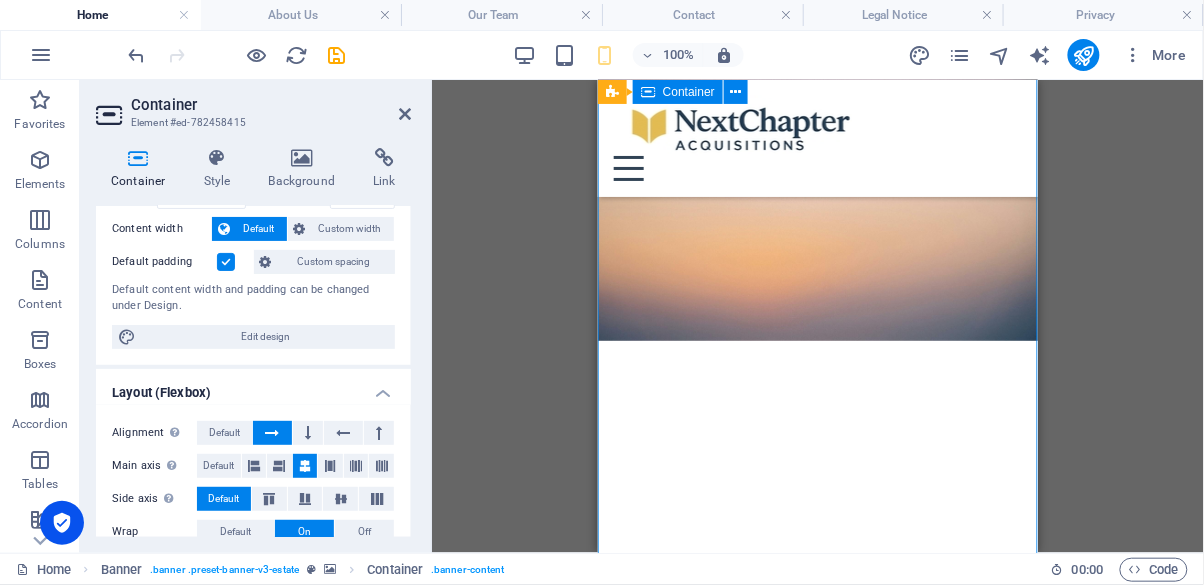 scroll, scrollTop: 190, scrollLeft: 0, axis: vertical 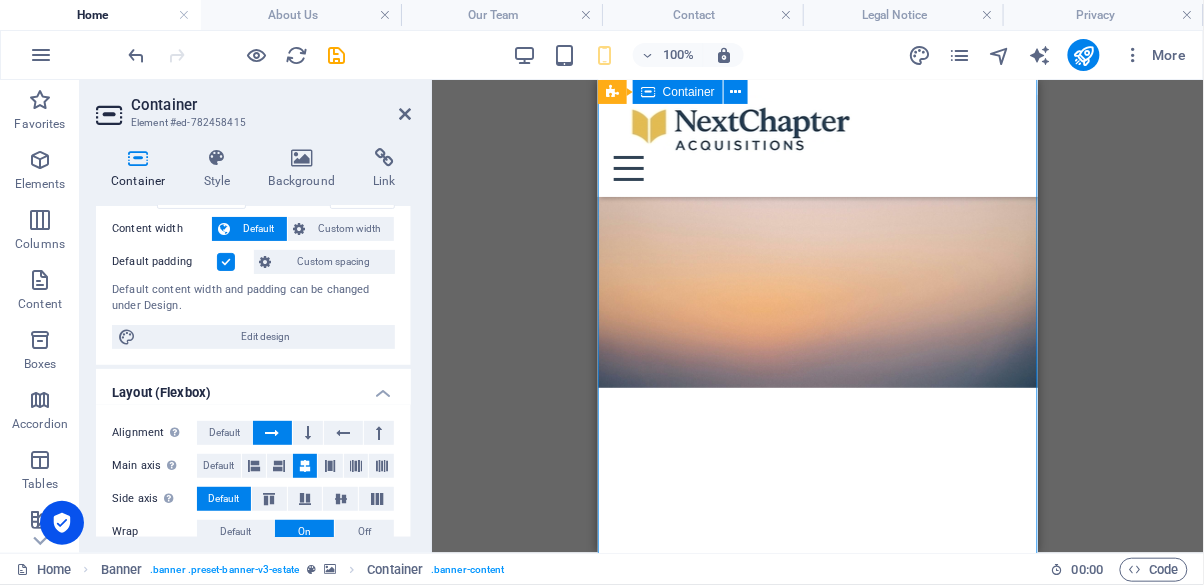 click on "YOUR PARTNER IN WHAT COMES NEXT. At Next Chapter Acquisitions, we specialize in helping small business owners exit on their terms. Whether you're ready to retire, step back, or simply explore options, we offer a confidential, respectful path forward. LEARN MORE" at bounding box center (817, 895) 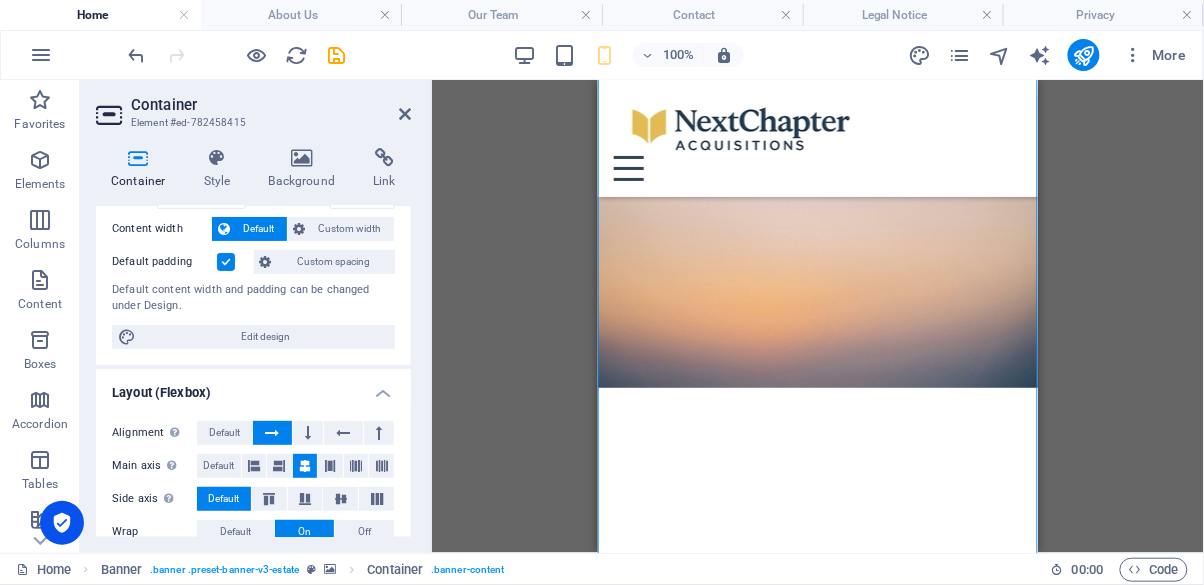 click on "At Next Chapter Acquisitions, we specialize in helping small business owners exit on their terms. Whether you're ready to retire, step back, or simply explore options, we offer a confidential, respectful path forward." at bounding box center (817, 912) 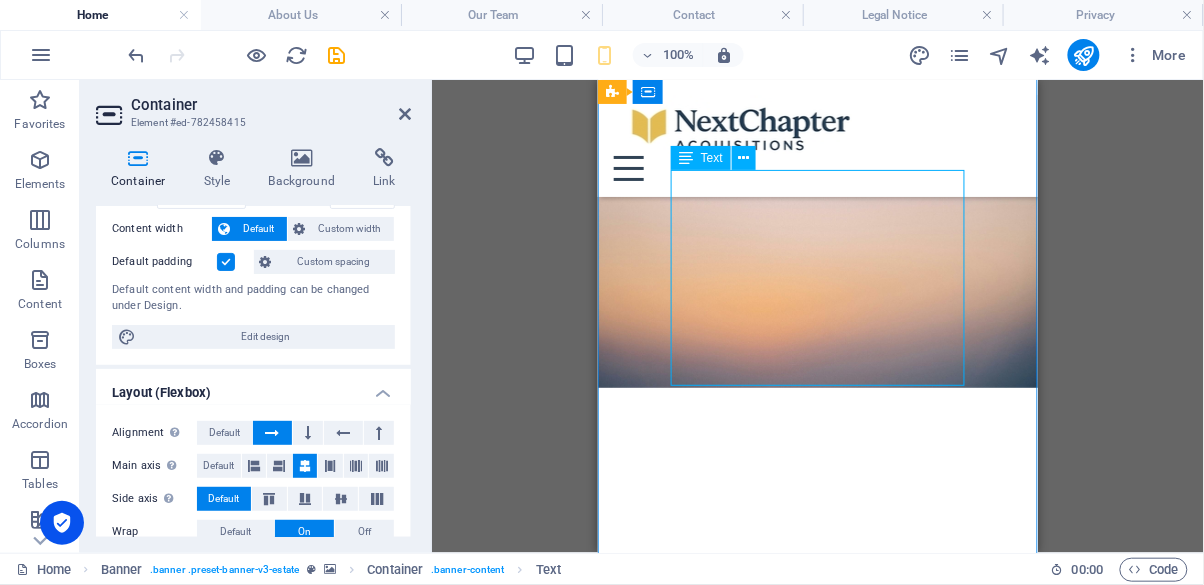 click on "YOUR PARTNER IN WHAT COMES NEXT. At Next Chapter Acquisitions, we specialize in helping small business owners exit on their terms. Whether you're ready to retire, step back, or simply explore options, we offer a confidential, respectful path forward. LEARN MORE" at bounding box center [817, 895] 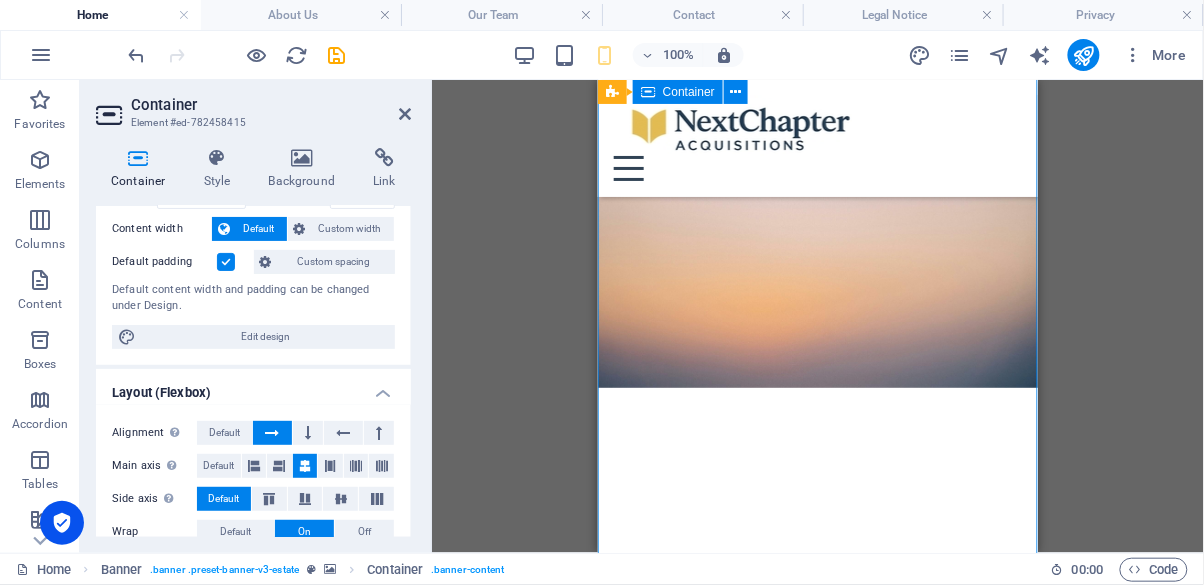 click on "YOUR PARTNER IN WHAT COMES NEXT. At Next Chapter Acquisitions, we specialize in helping small business owners exit on their terms. Whether you're ready to retire, step back, or simply explore options, we offer a confidential, respectful path forward. LEARN MORE" at bounding box center (817, 895) 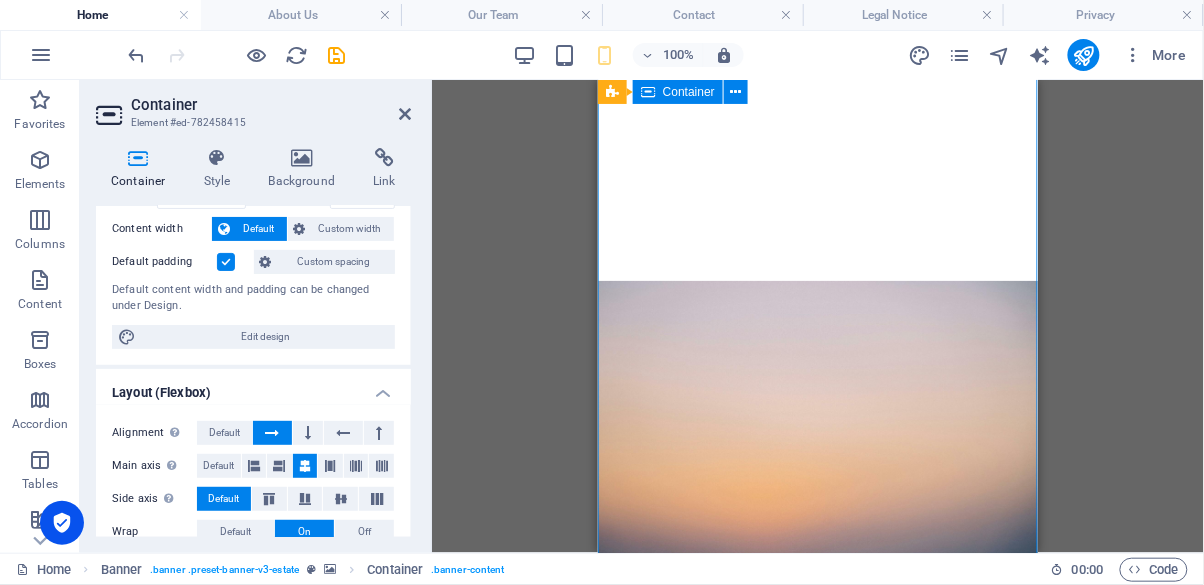 scroll, scrollTop: 2, scrollLeft: 0, axis: vertical 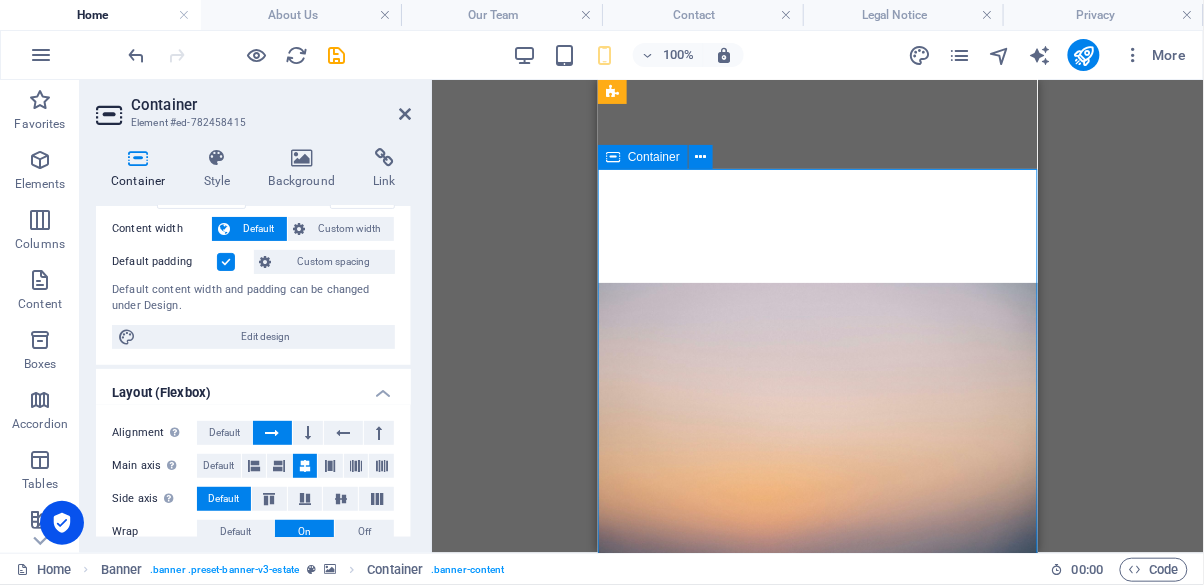 click on "YOUR PARTNER IN WHAT COMES NEXT. At Next Chapter Acquisitions, we specialize in helping small business owners exit on their terms. Whether you're ready to retire, step back, or simply explore options, we offer a confidential, respectful path forward. LEARN MORE" at bounding box center (817, 1154) 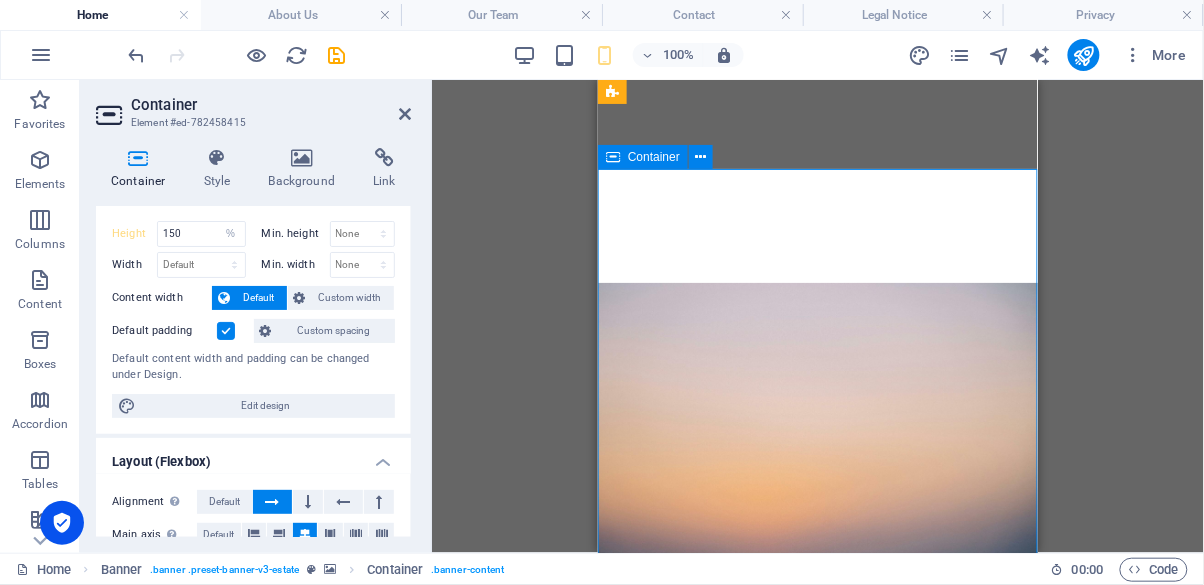 scroll, scrollTop: 0, scrollLeft: 0, axis: both 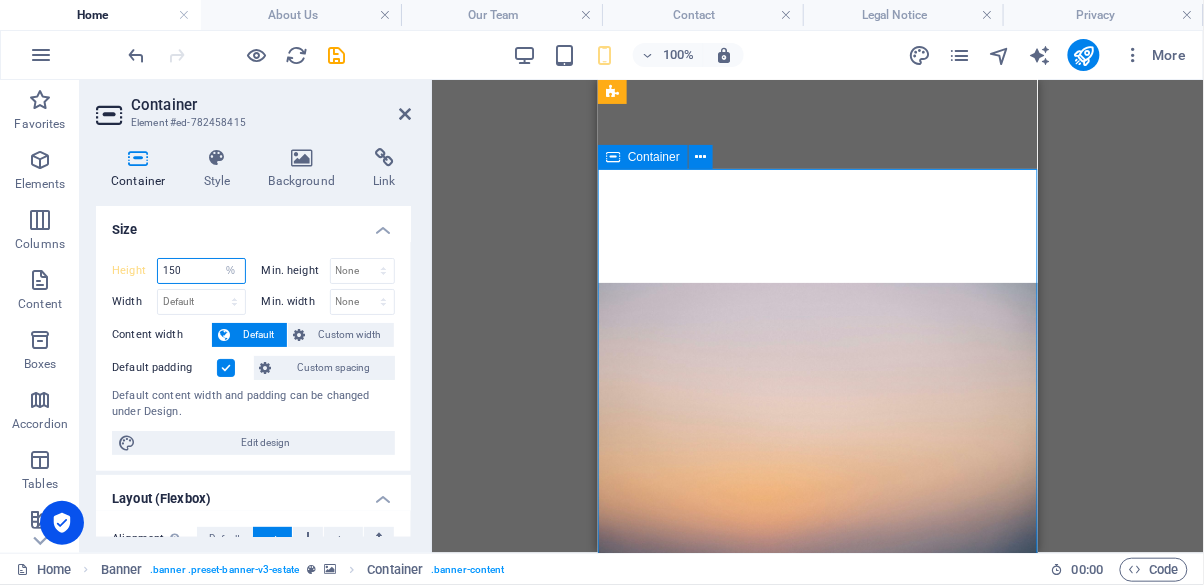 click on "150" at bounding box center (201, 271) 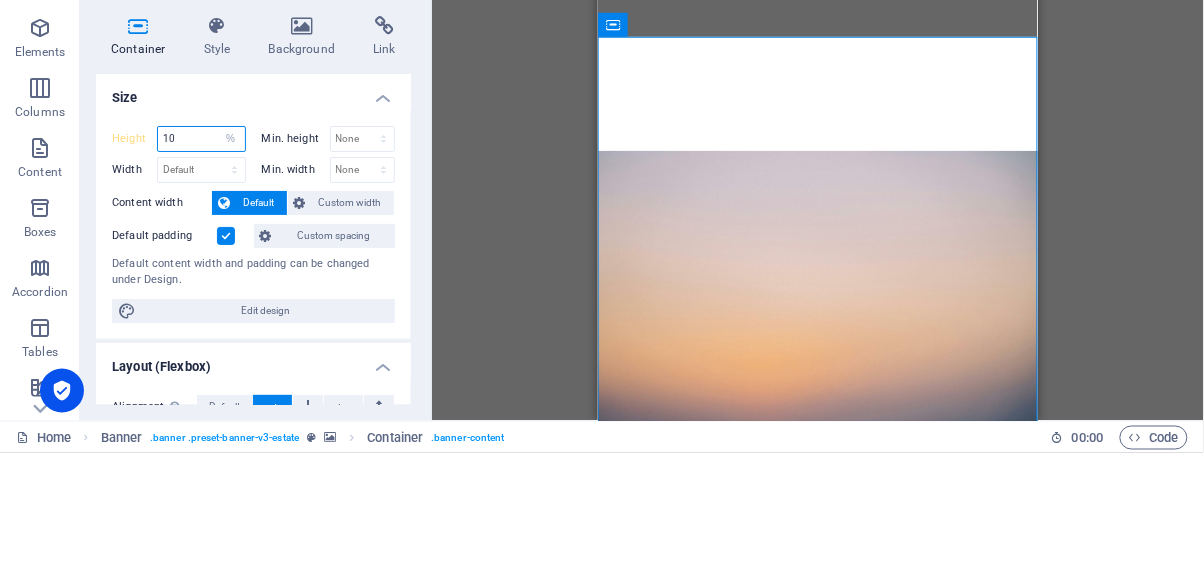 type on "100" 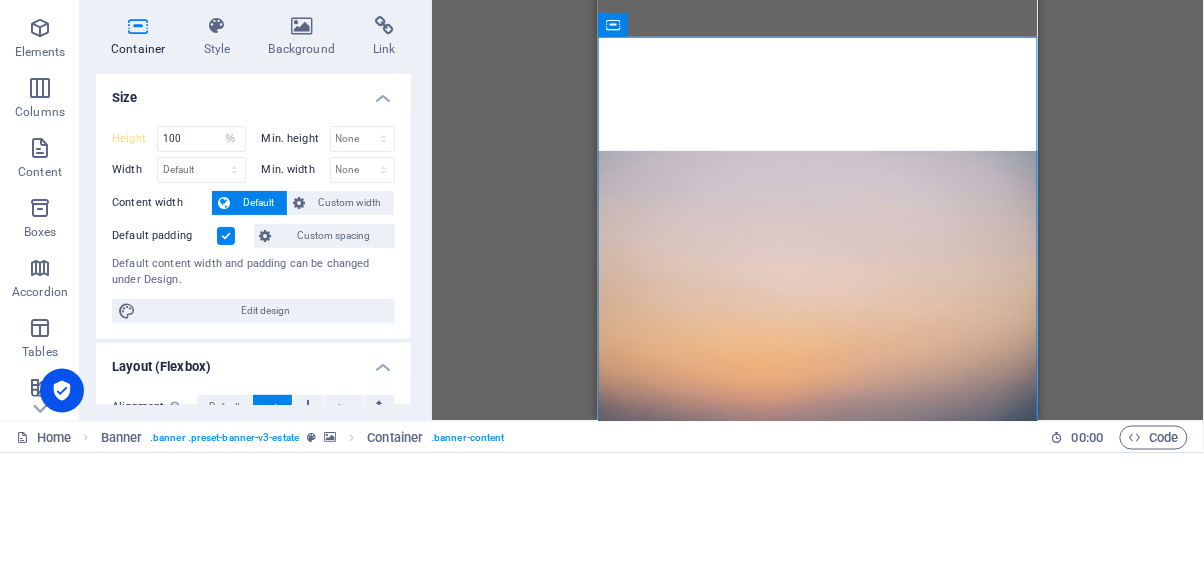click on "Size" at bounding box center (253, 224) 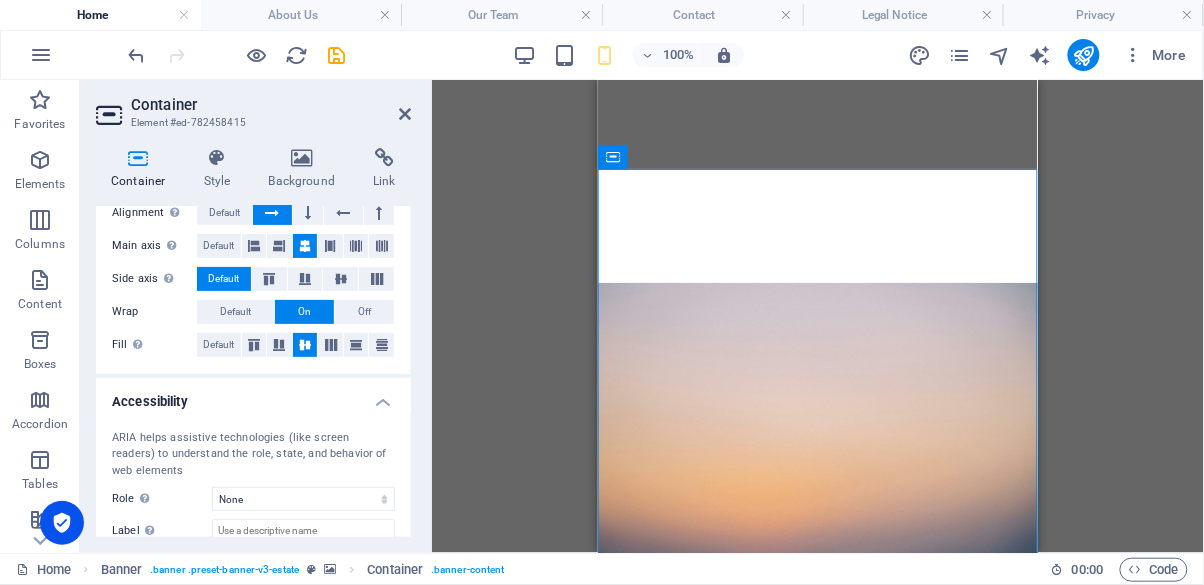 scroll, scrollTop: 0, scrollLeft: 0, axis: both 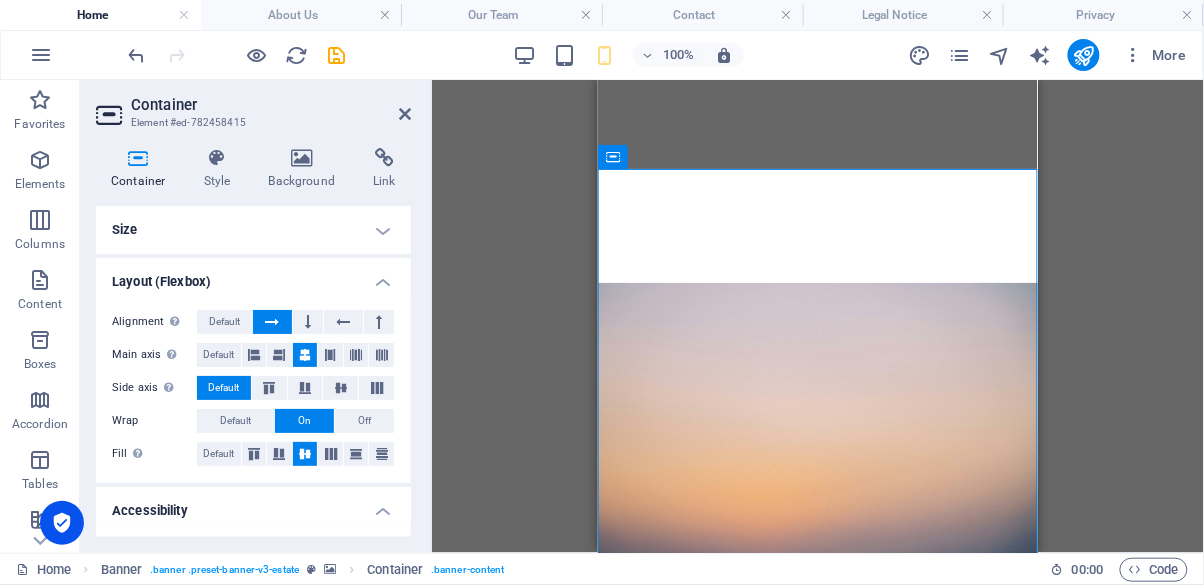 click on "Size" at bounding box center [253, 230] 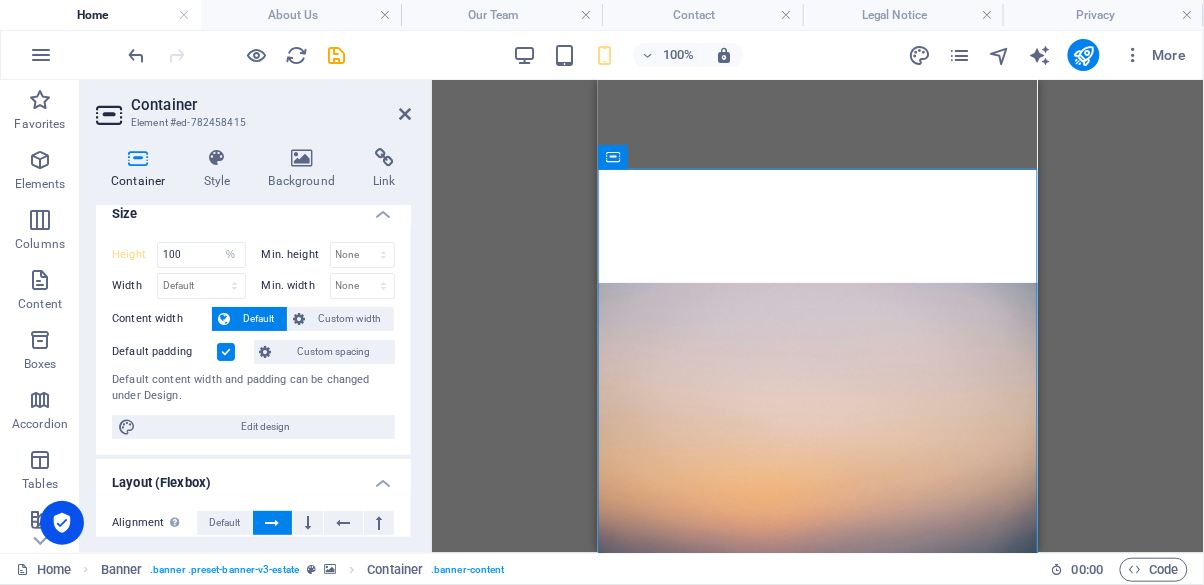 scroll, scrollTop: 0, scrollLeft: 0, axis: both 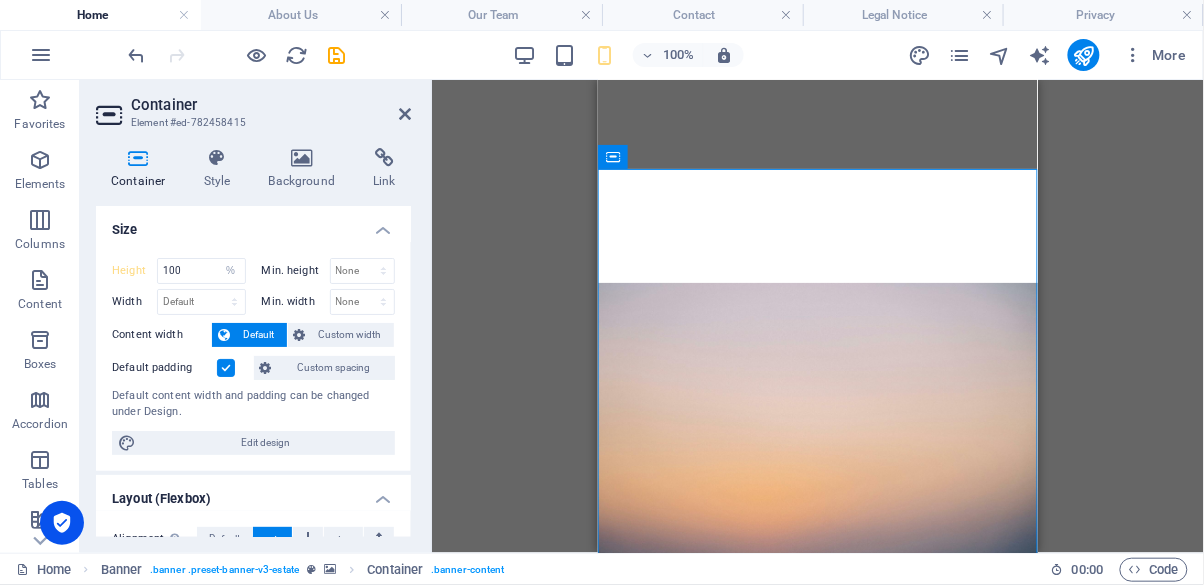 click on "Edit design" at bounding box center (265, 443) 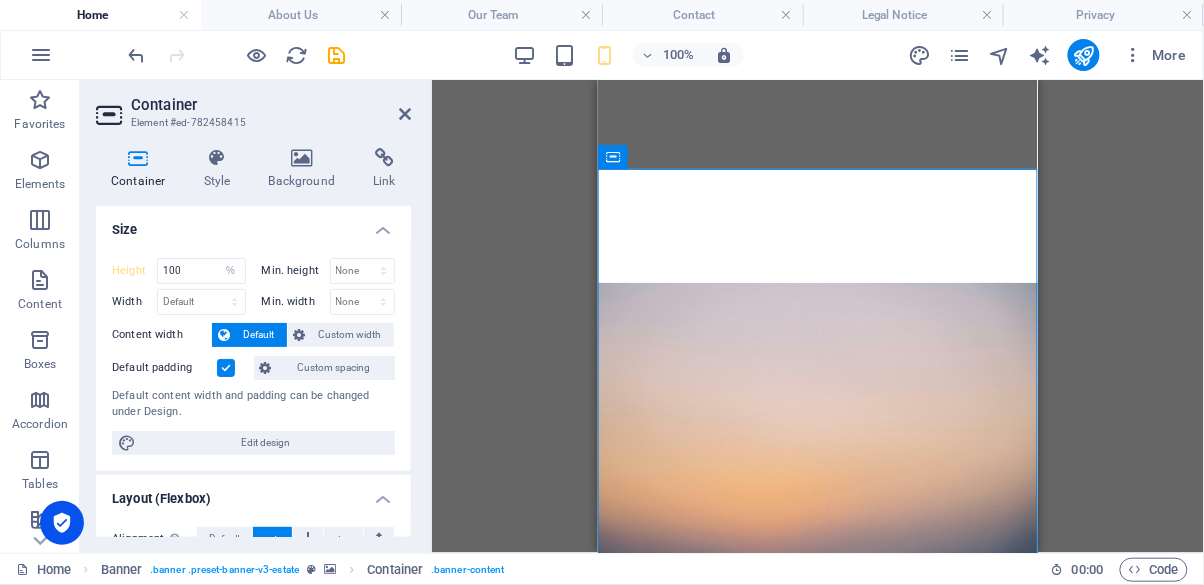 select on "px" 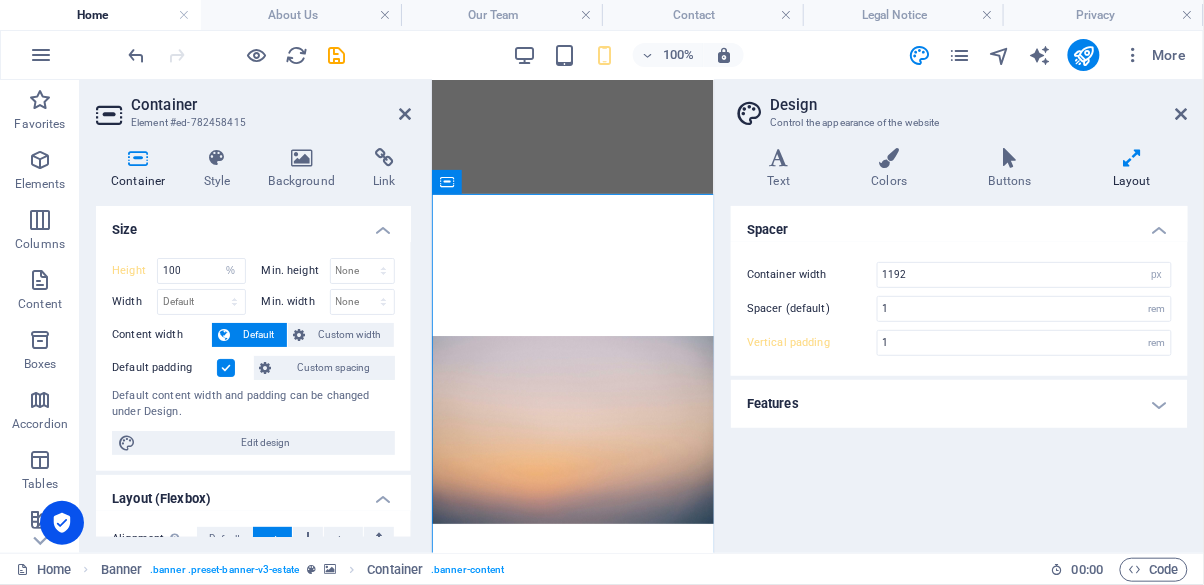 click on "Layout" at bounding box center (1132, 169) 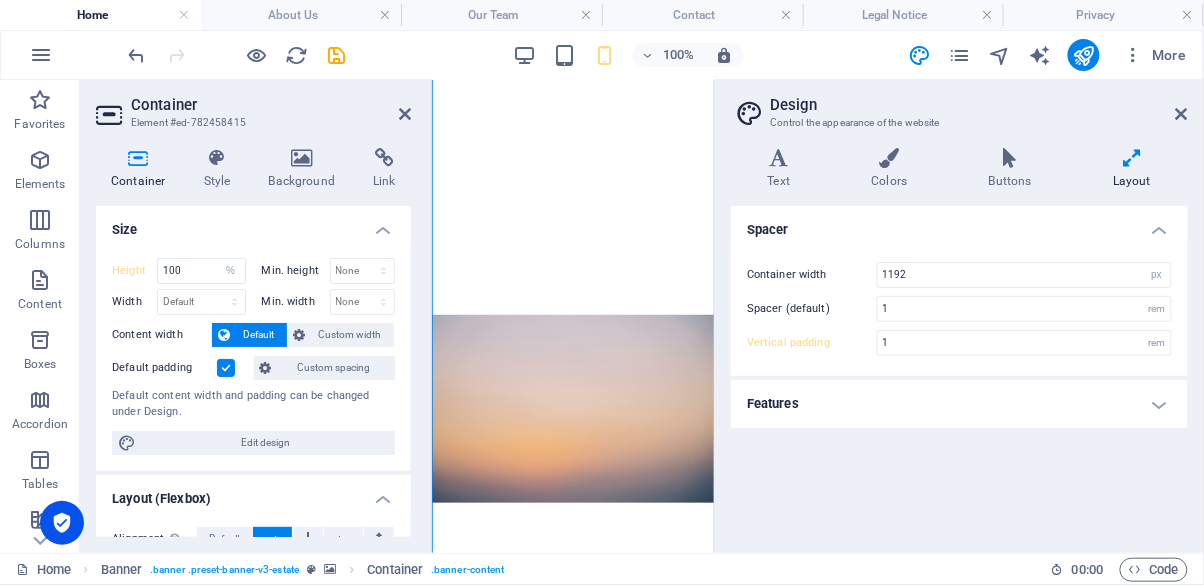 scroll, scrollTop: 0, scrollLeft: 0, axis: both 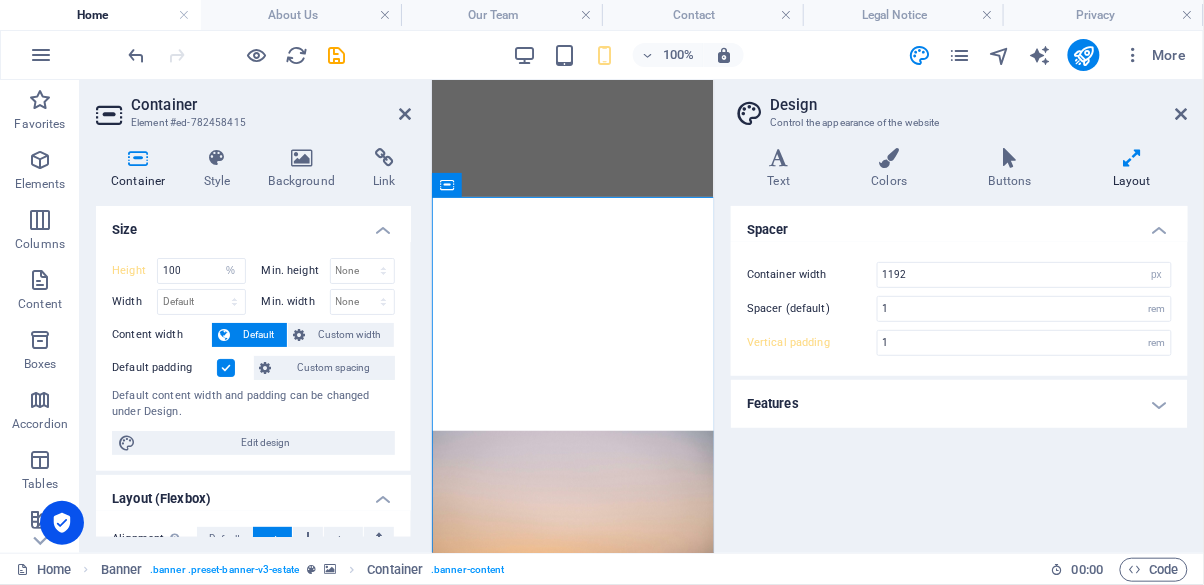 click on "Buttons" at bounding box center (1014, 169) 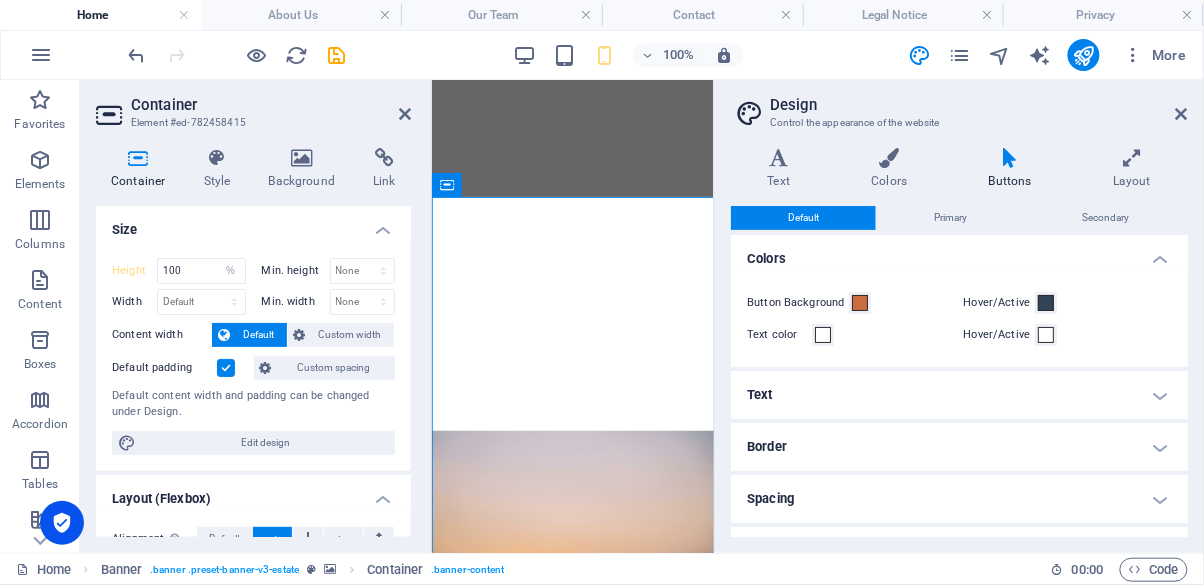 click at bounding box center (889, 158) 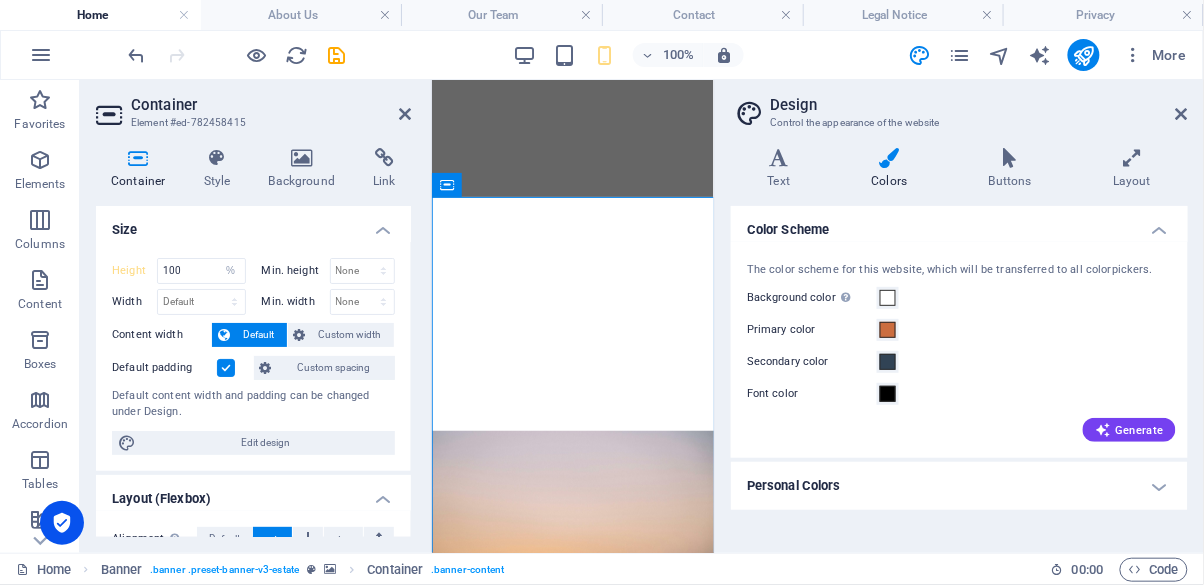 click on "Text" at bounding box center [783, 169] 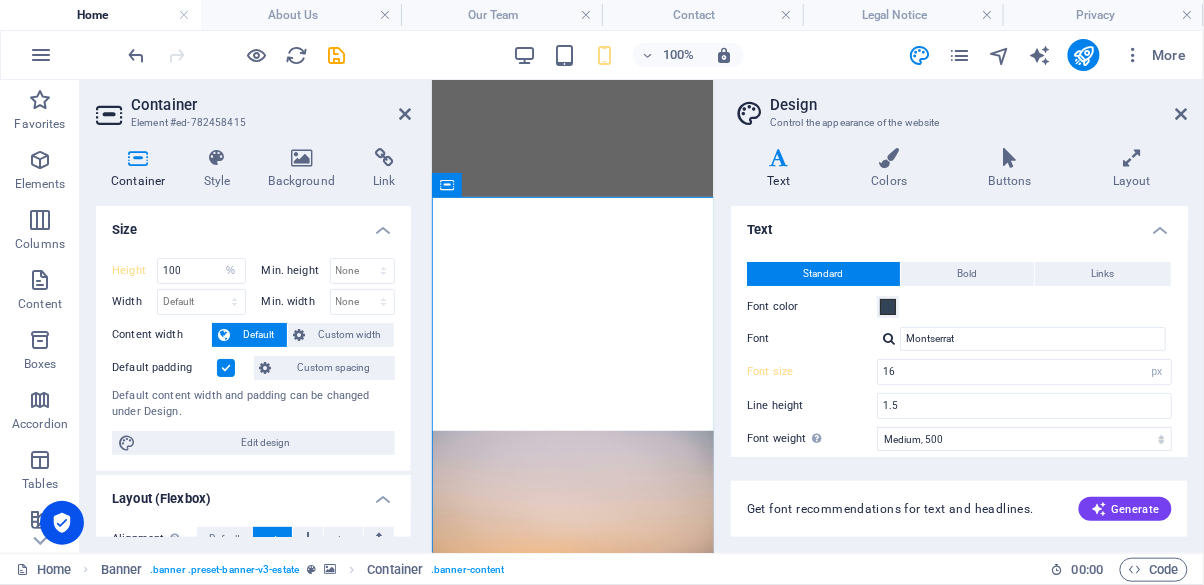 click at bounding box center (1182, 114) 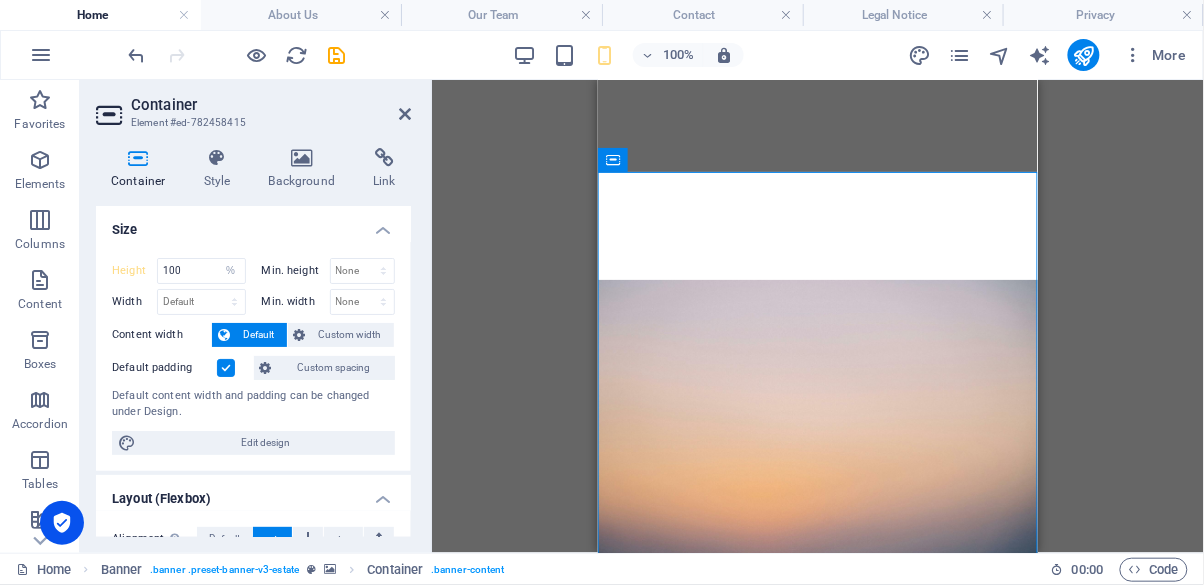scroll, scrollTop: 0, scrollLeft: 0, axis: both 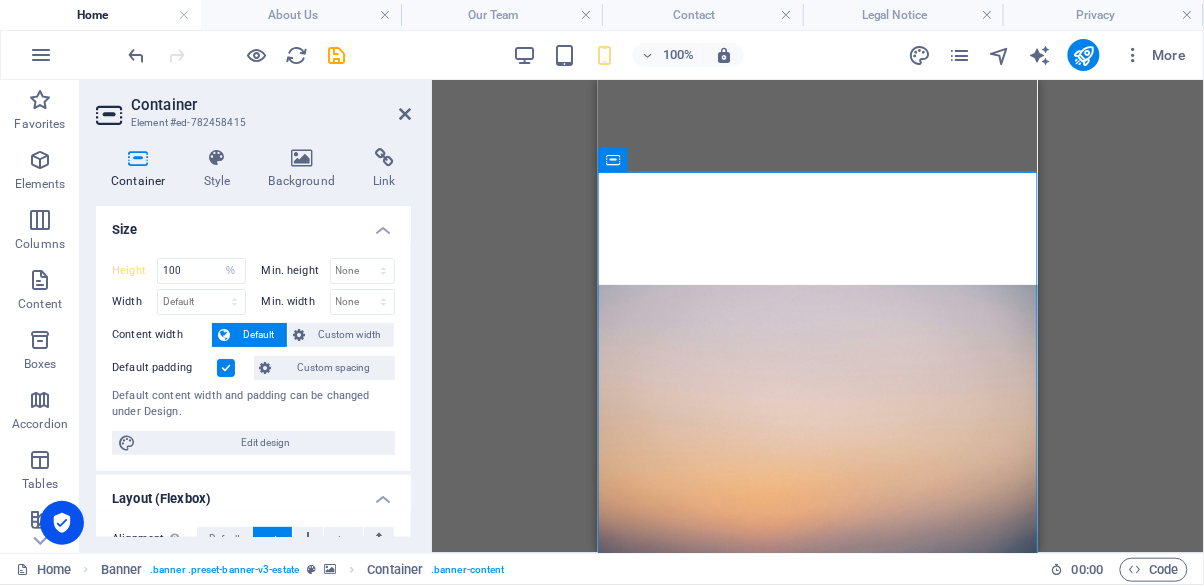 click on "YOUR PARTNER IN WHAT COMES NEXT. At Next Chapter Acquisitions, we specialize in helping small business owners exit on their terms. Whether you're ready to retire, step back, or simply explore options, we offer a confidential, respectful path forward. LEARN MORE" at bounding box center (817, 1156) 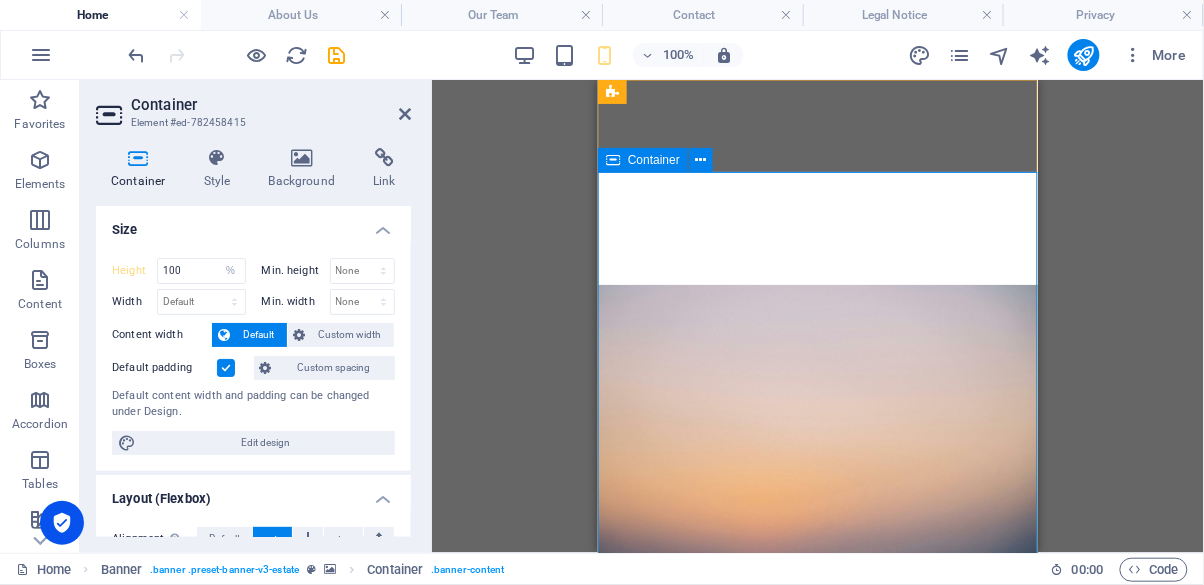 click at bounding box center [302, 158] 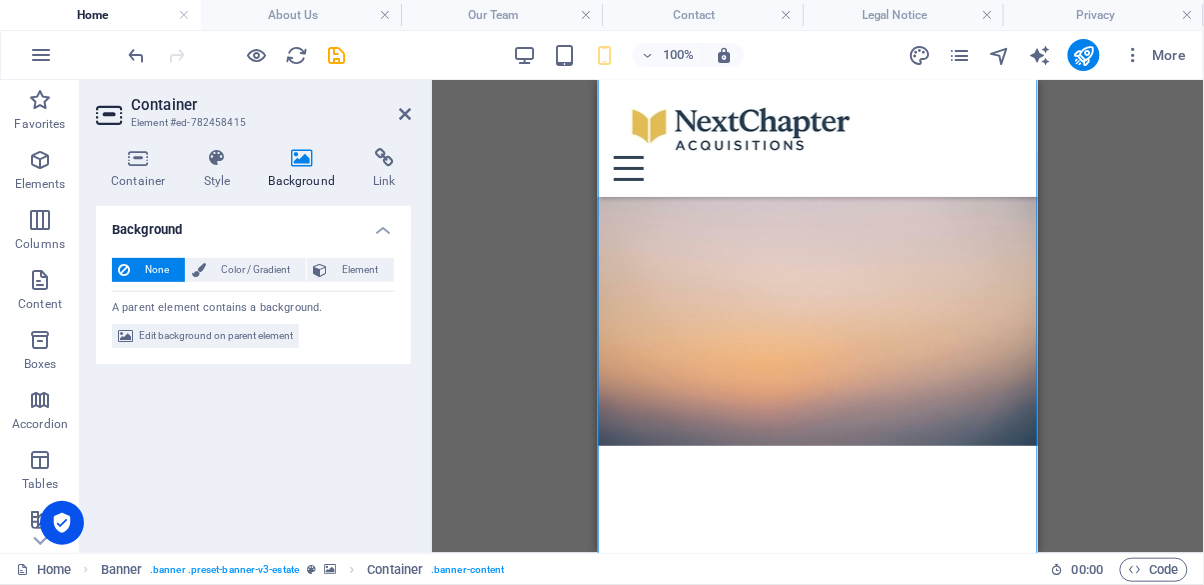 scroll, scrollTop: 132, scrollLeft: 0, axis: vertical 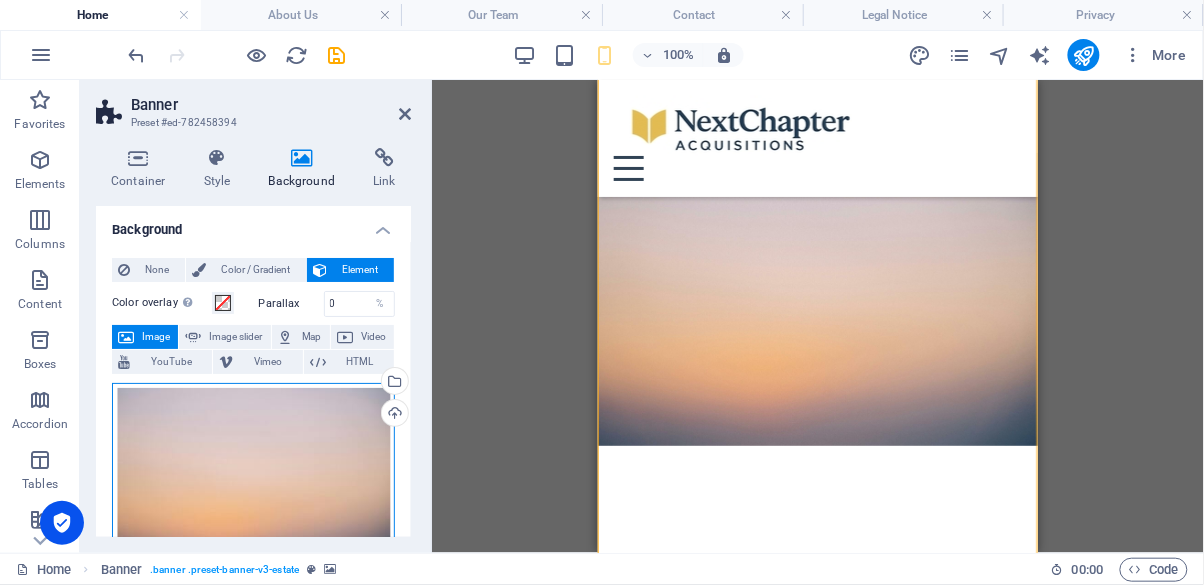 click on "Drag files here, click to choose files or select files from Files or our free stock photos & videos" at bounding box center (253, 479) 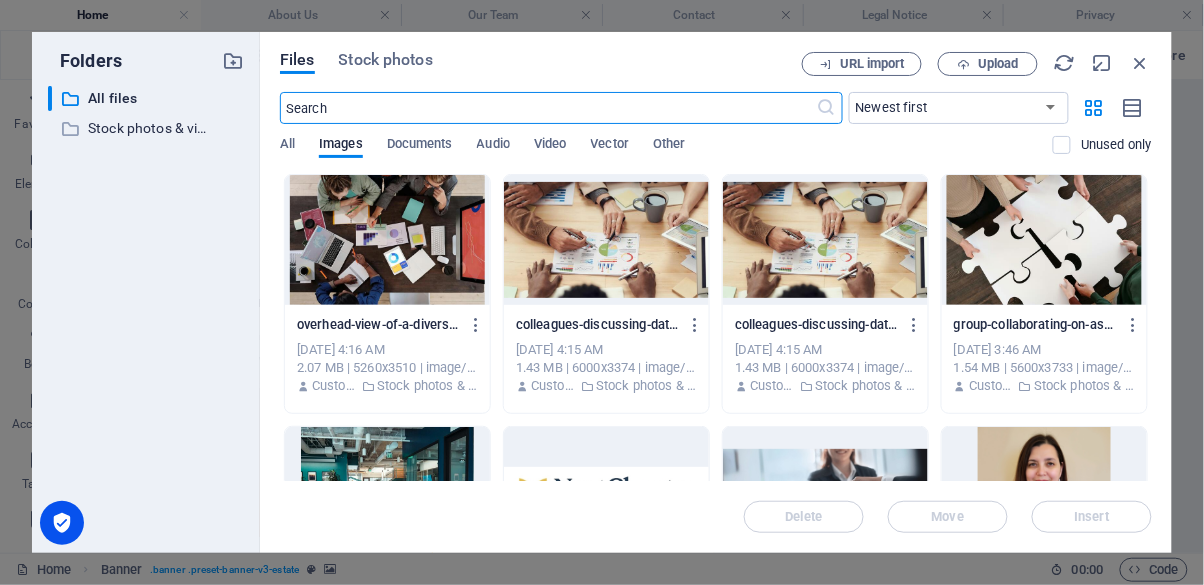 click at bounding box center [1141, 63] 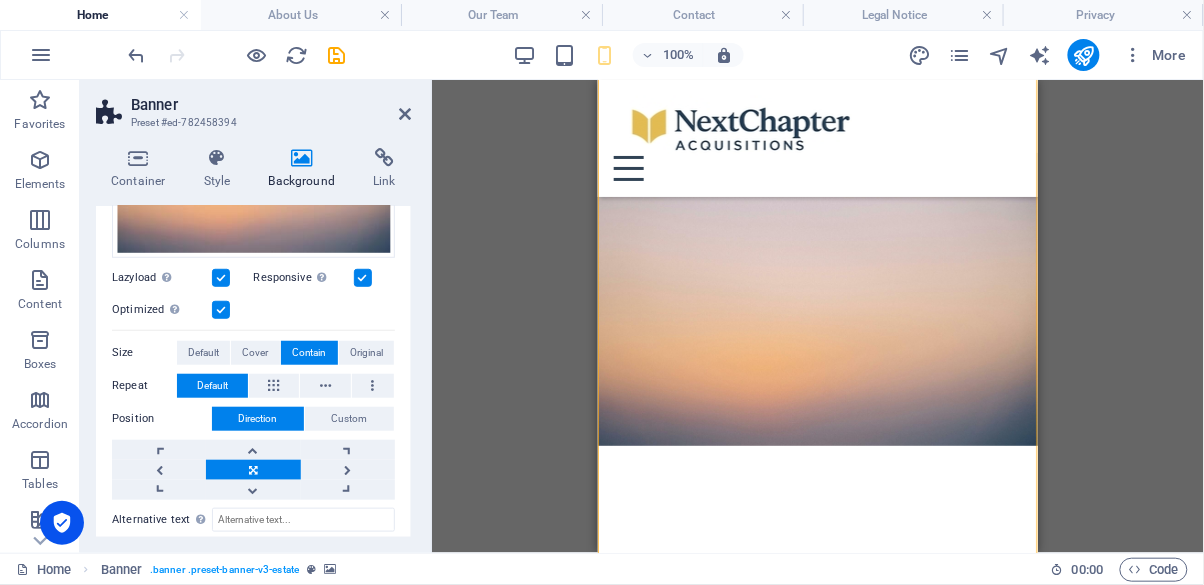 scroll, scrollTop: 320, scrollLeft: 0, axis: vertical 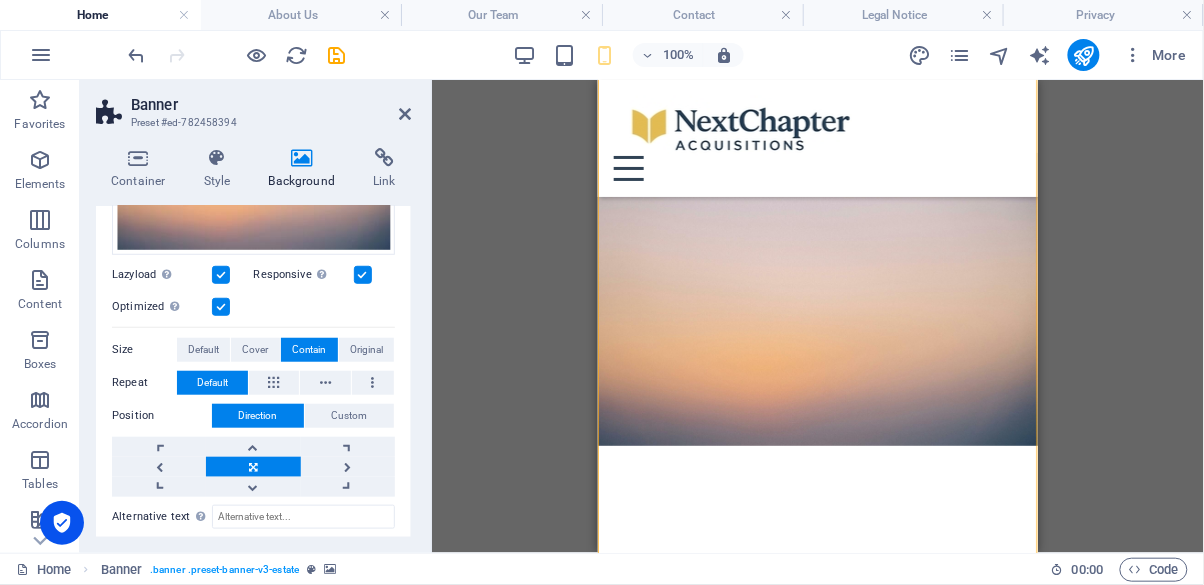 click on "Cover" at bounding box center (255, 350) 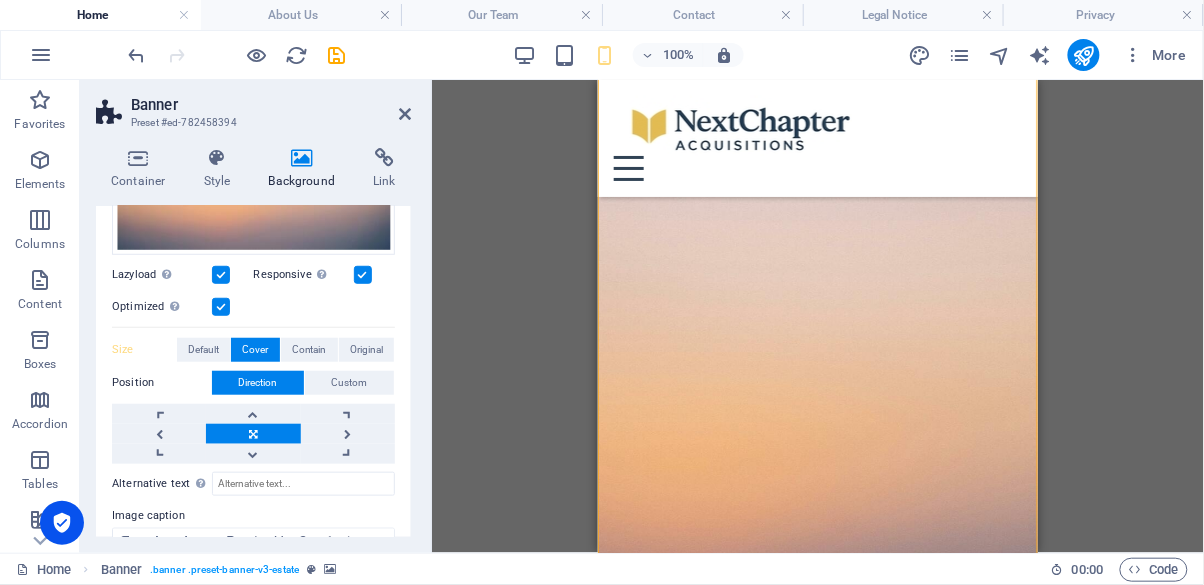 click on "Drag here to replace the existing content. Press “Ctrl” if you want to create a new element.
H1   Banner   Banner   Container   HTML   Menu Bar   Container   Menu Bar   Banner   Menu   Spacer   Text 180 170 160 150 140 130 120 110 100 90 80 70 60 50 40 30 20 10 0 -10 -20 -30 -40 -50 -60 -70 -80 -90 -100 -110 -120 -130 -140 -150 -160 -170 3500px × 5598px / 0° / 30% 16:10 16:9 4:3 1:1 1:2 0" at bounding box center [818, 316] 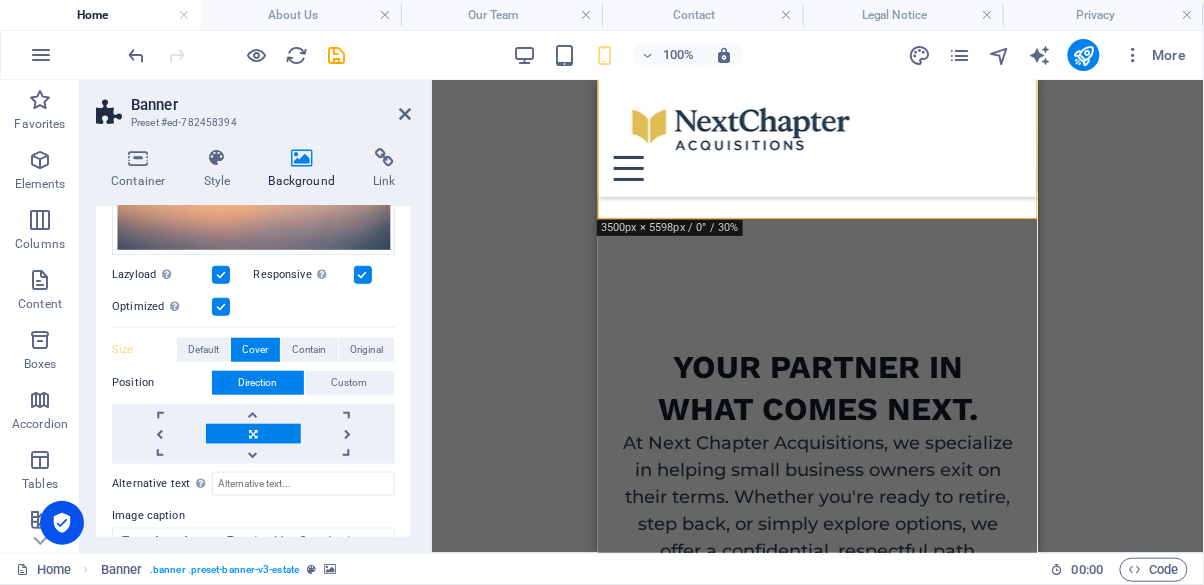 scroll, scrollTop: 601, scrollLeft: 0, axis: vertical 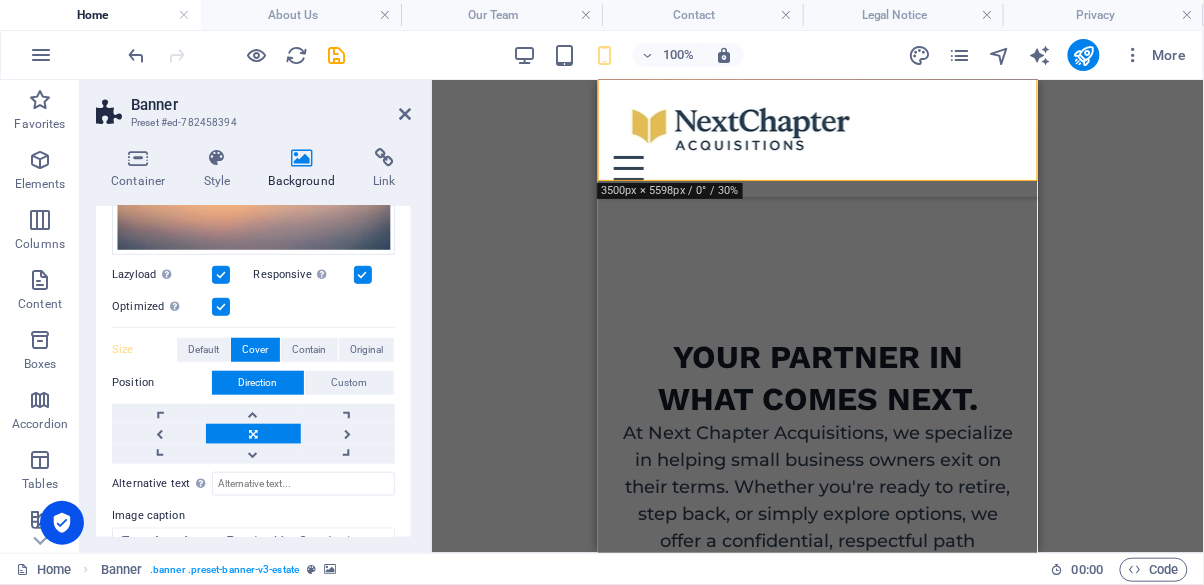 click at bounding box center (405, 114) 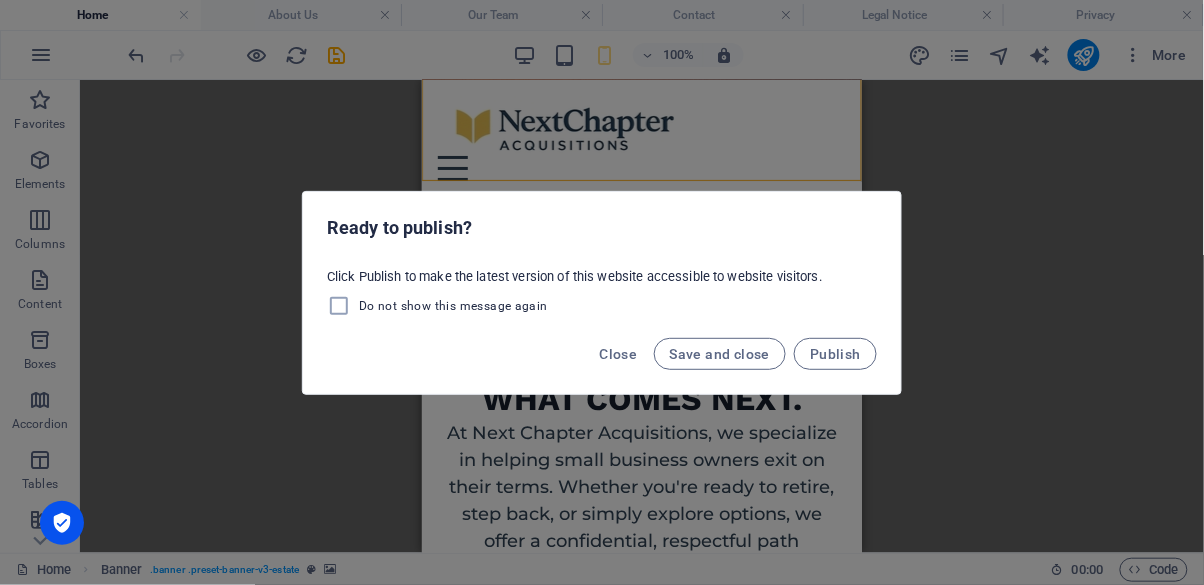 click on "Ready to publish? Click Publish to make the latest version of this website accessible to website visitors. Do not show this message again Close Save and close Publish" at bounding box center [602, 292] 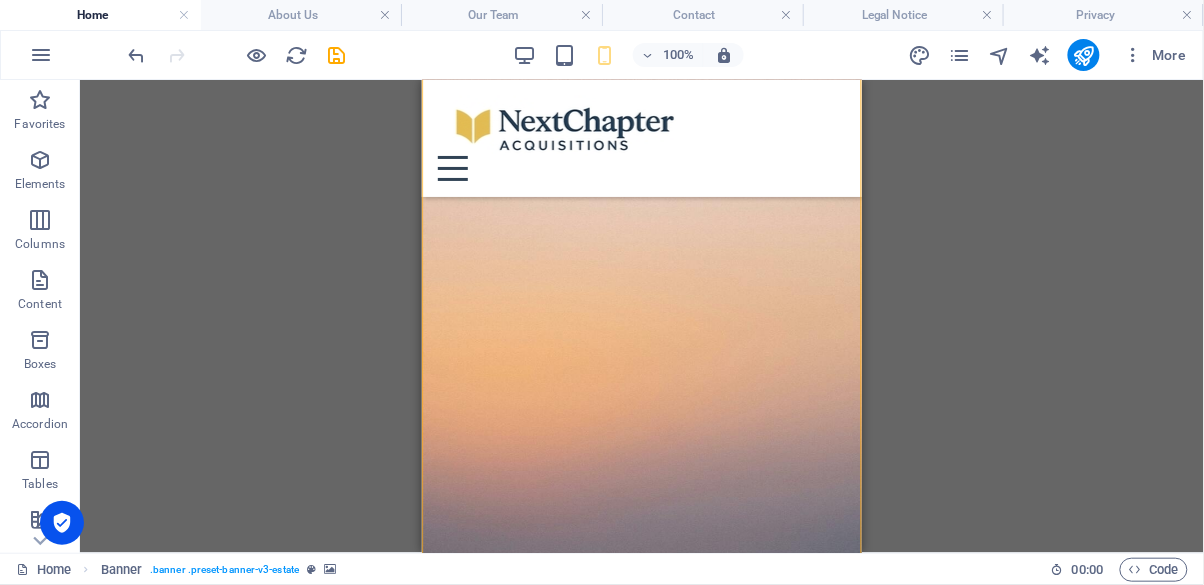 scroll, scrollTop: 221, scrollLeft: 0, axis: vertical 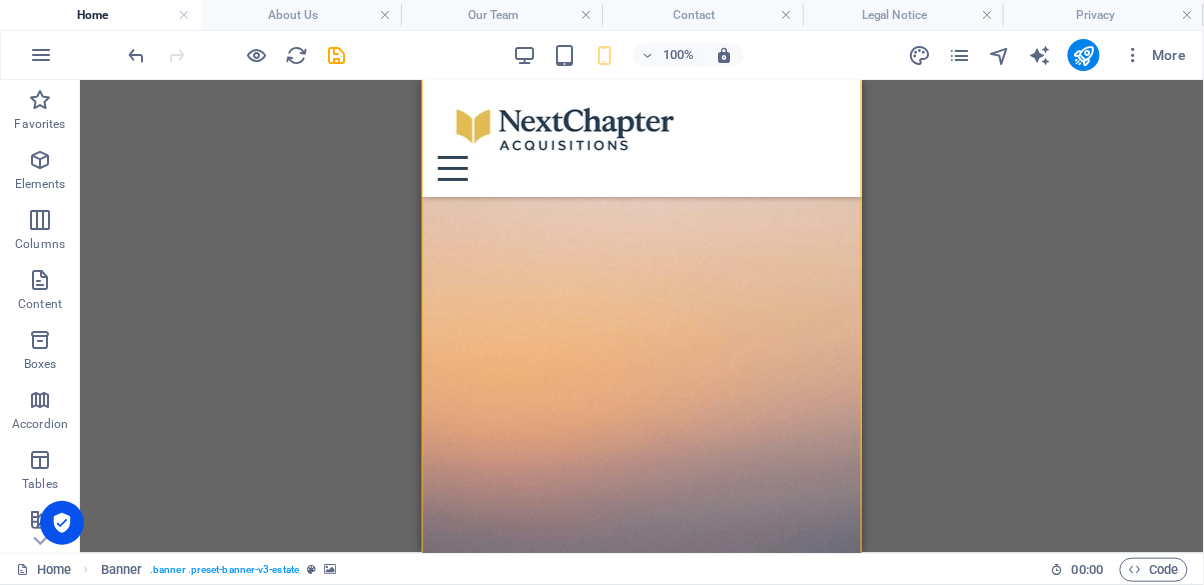 click at bounding box center [337, 55] 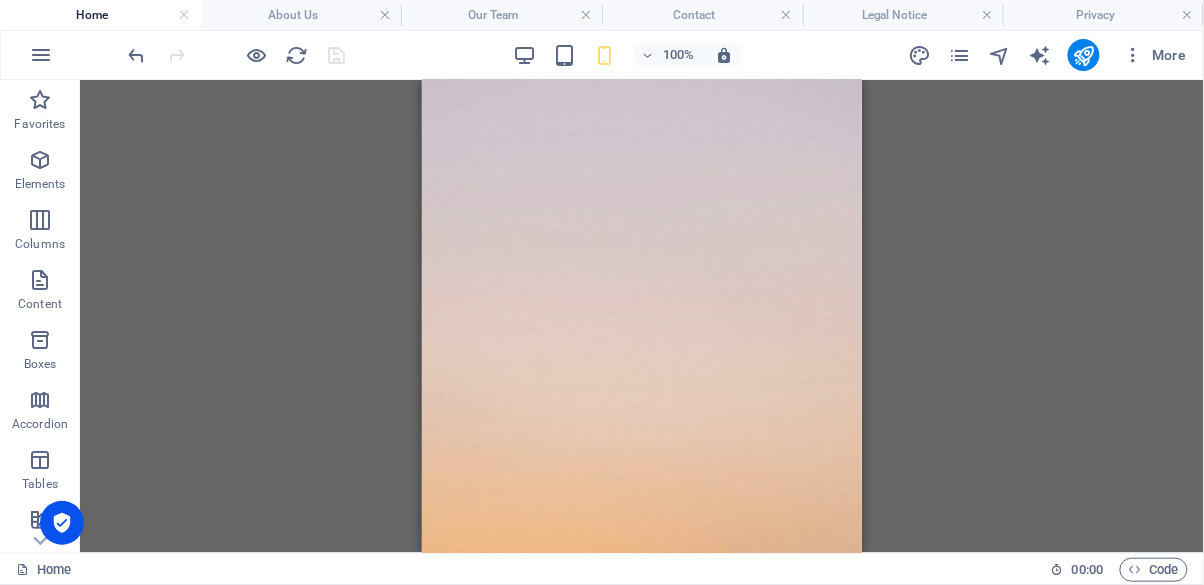 scroll, scrollTop: 0, scrollLeft: 0, axis: both 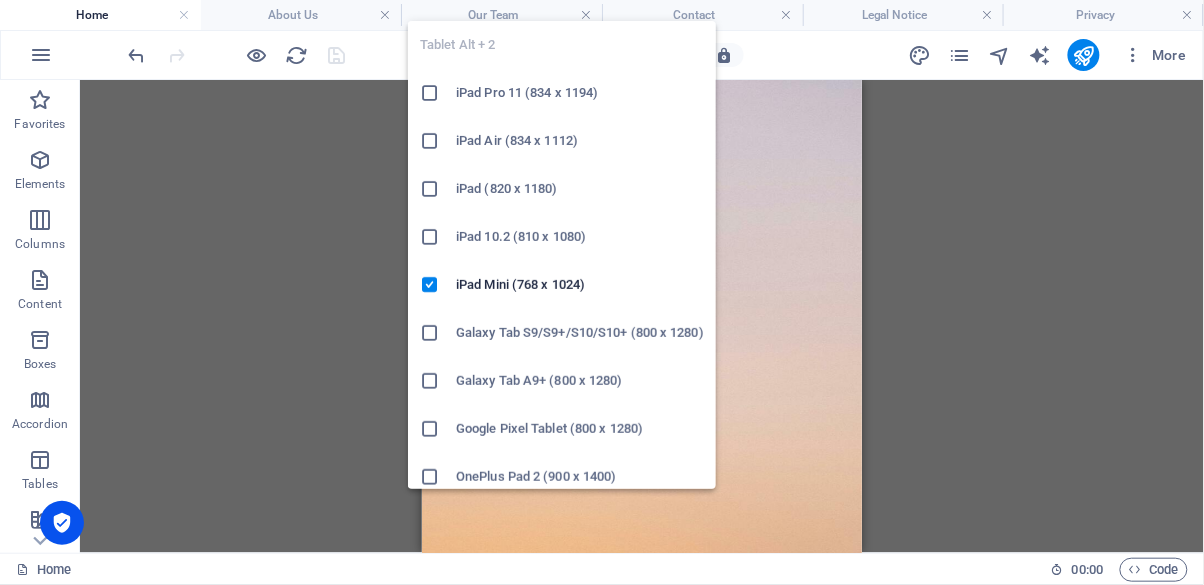 click at bounding box center (438, 93) 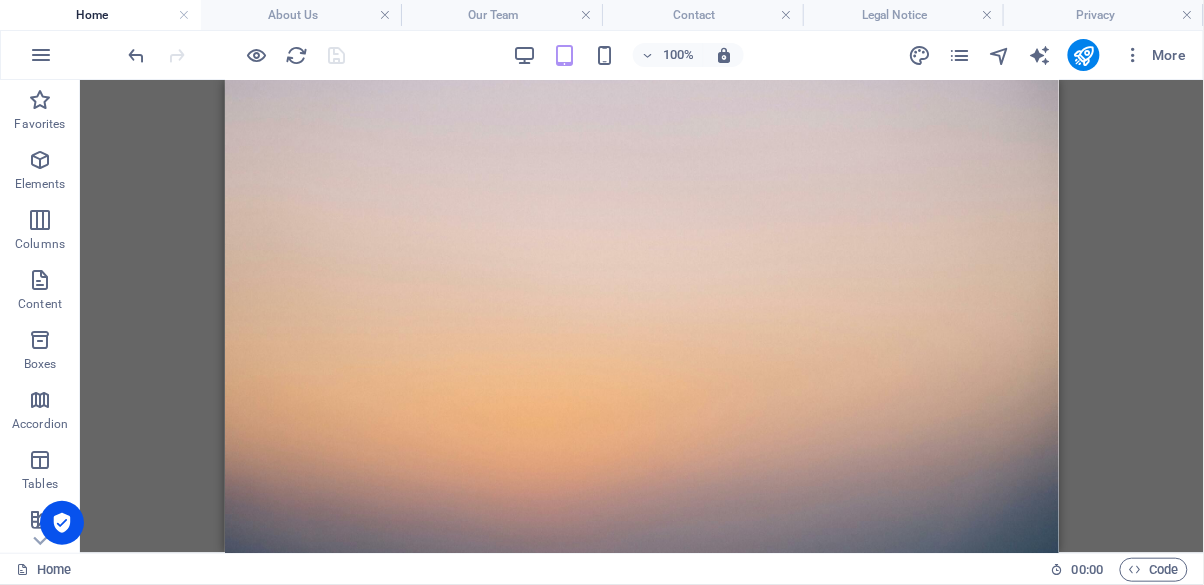scroll, scrollTop: 0, scrollLeft: 0, axis: both 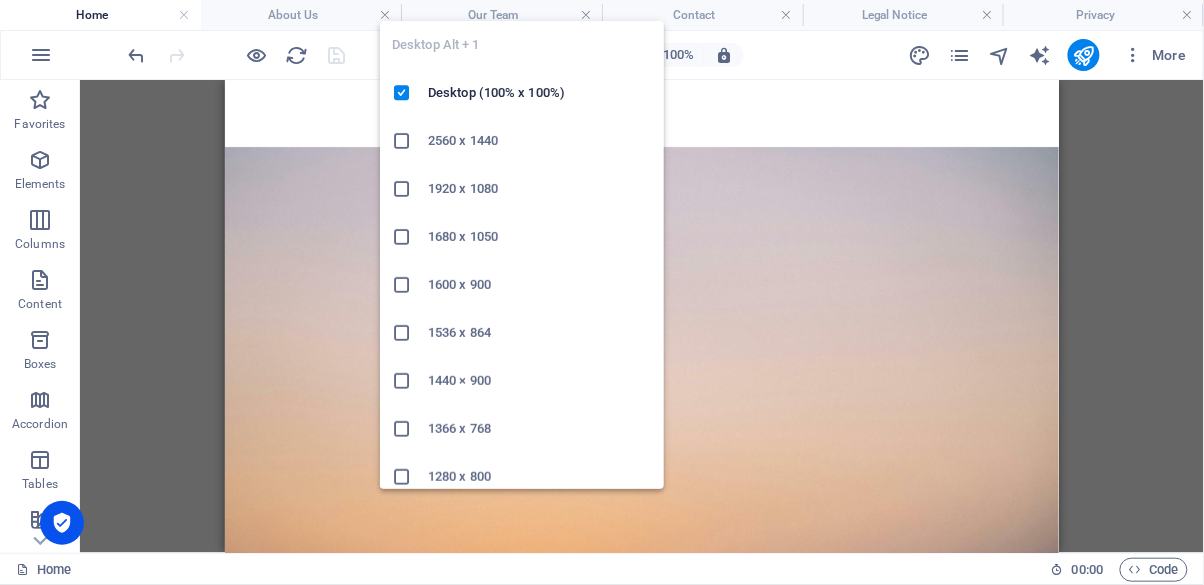 click on "Desktop (100% x 100%)" at bounding box center [540, 93] 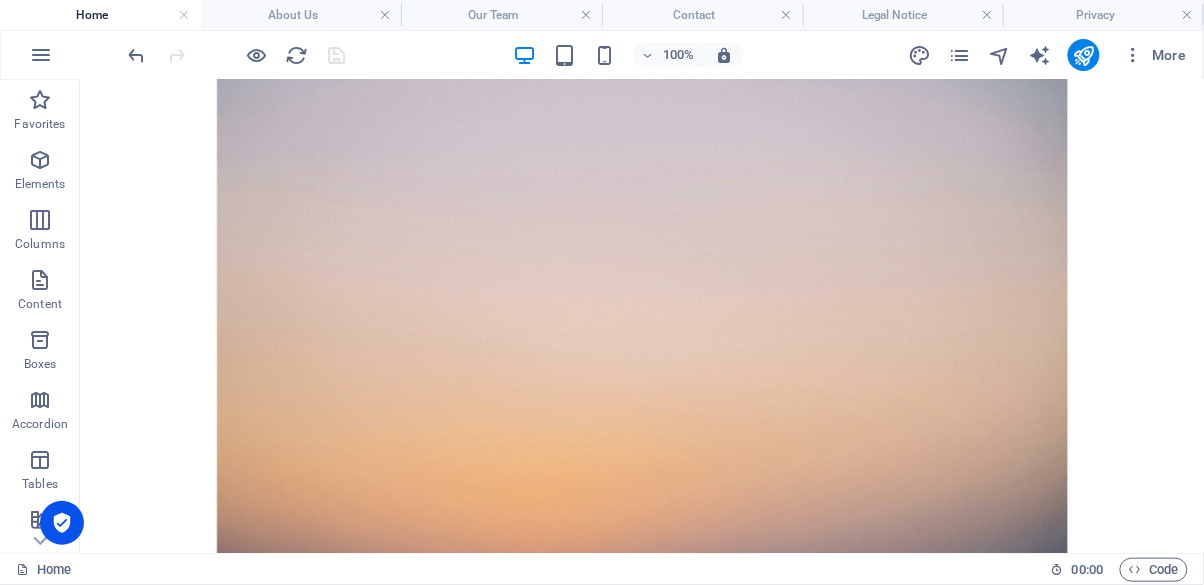scroll, scrollTop: 1, scrollLeft: 0, axis: vertical 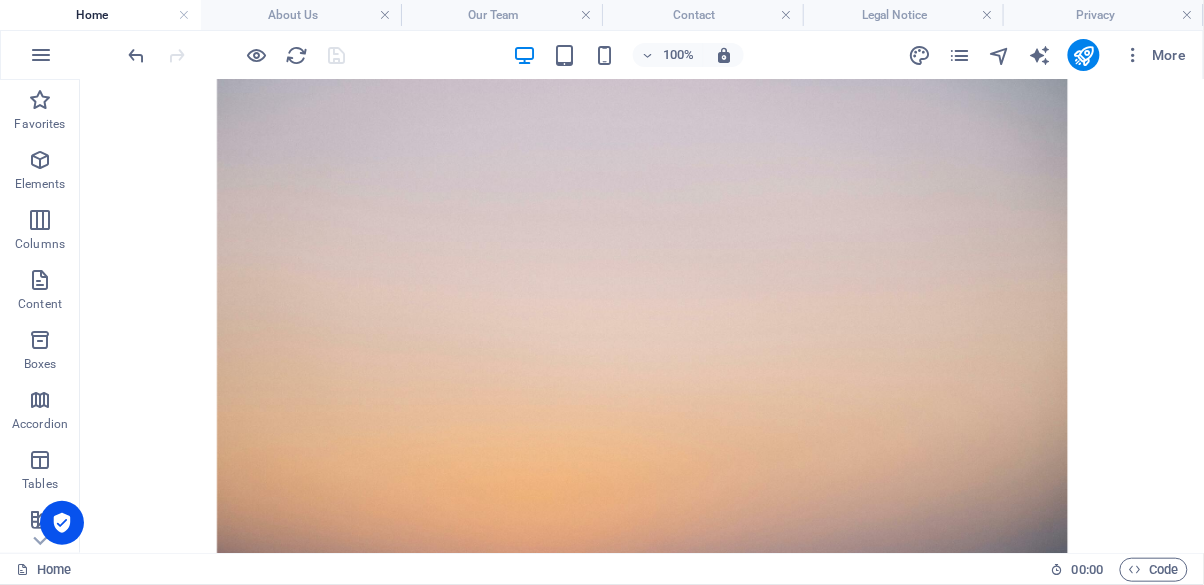 click on "At Next Chapter Acquisitions, we specialize in helping small business owners exit on their terms. Whether you're ready to retire, step back, or simply explore options, we offer a confidential, respectful path forward." at bounding box center [641, 964] 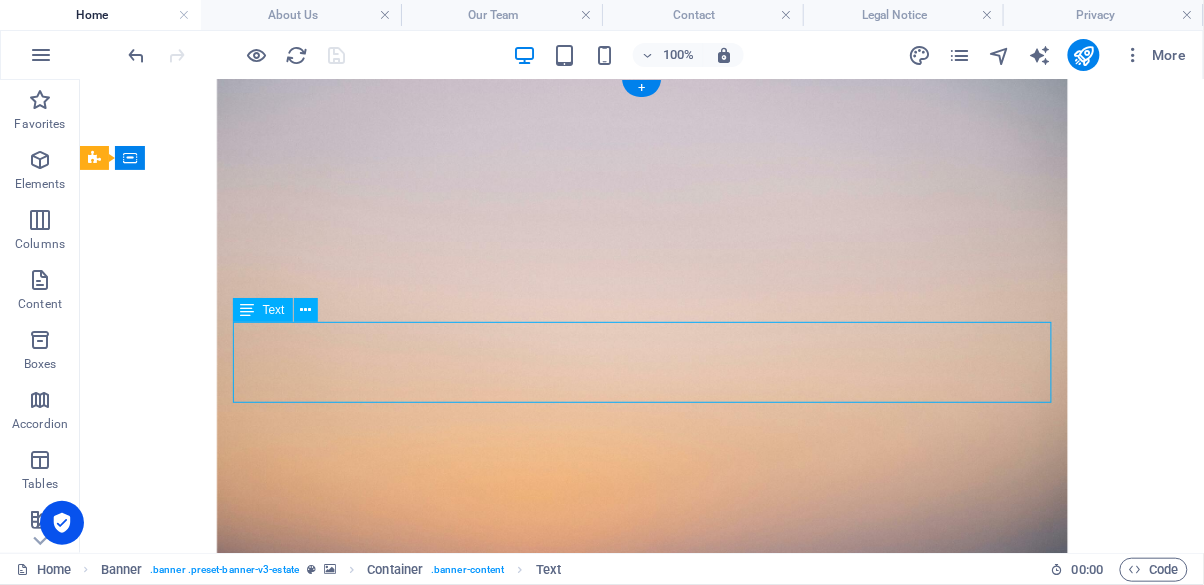 click on "YOUR PARTNER IN WHAT COMES NEXT." at bounding box center [641, 911] 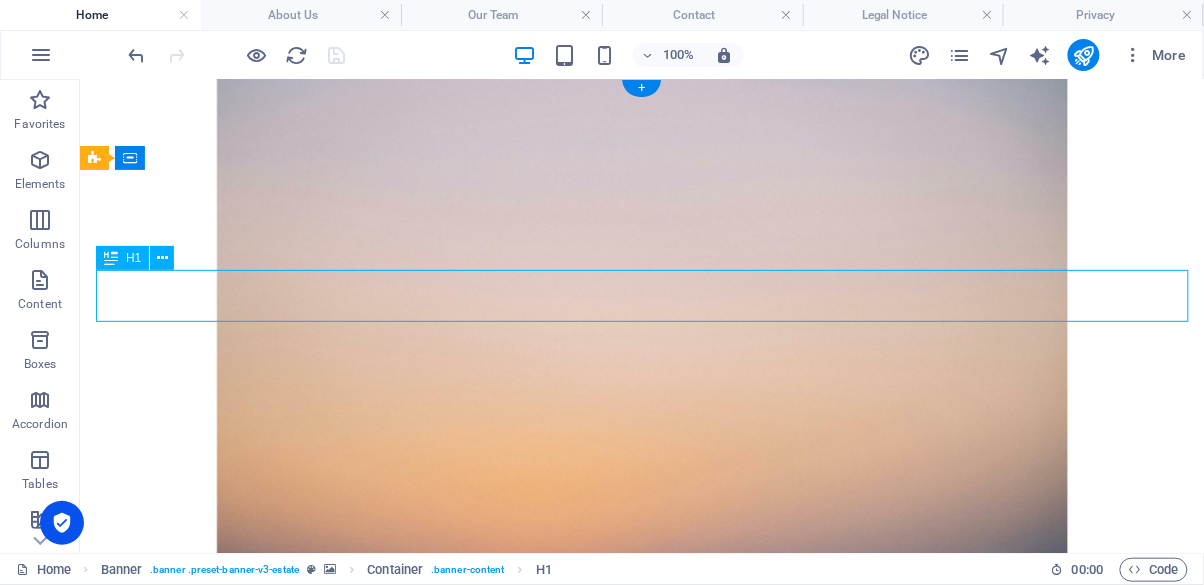 click at bounding box center [162, 258] 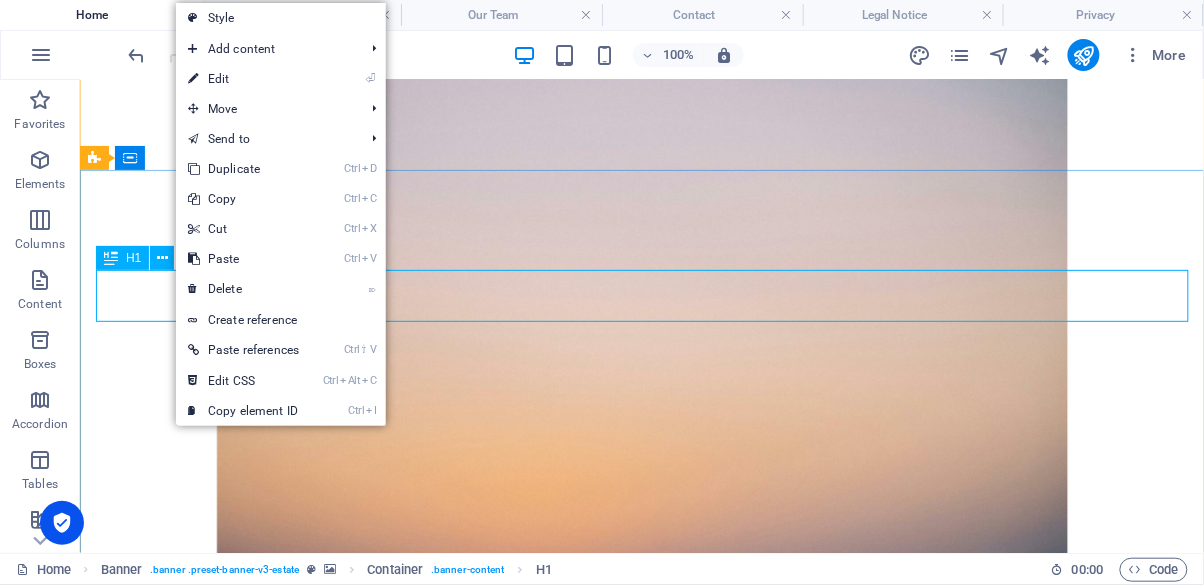 click on "Add content" at bounding box center [266, 49] 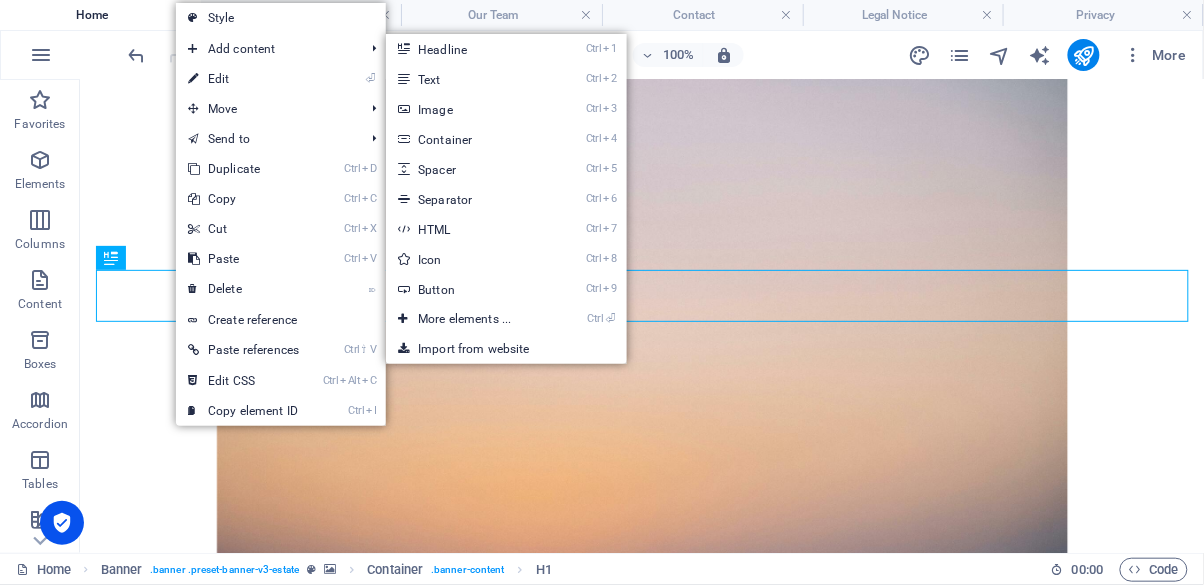 click on "Ctrl 5  Spacer" at bounding box center (468, 169) 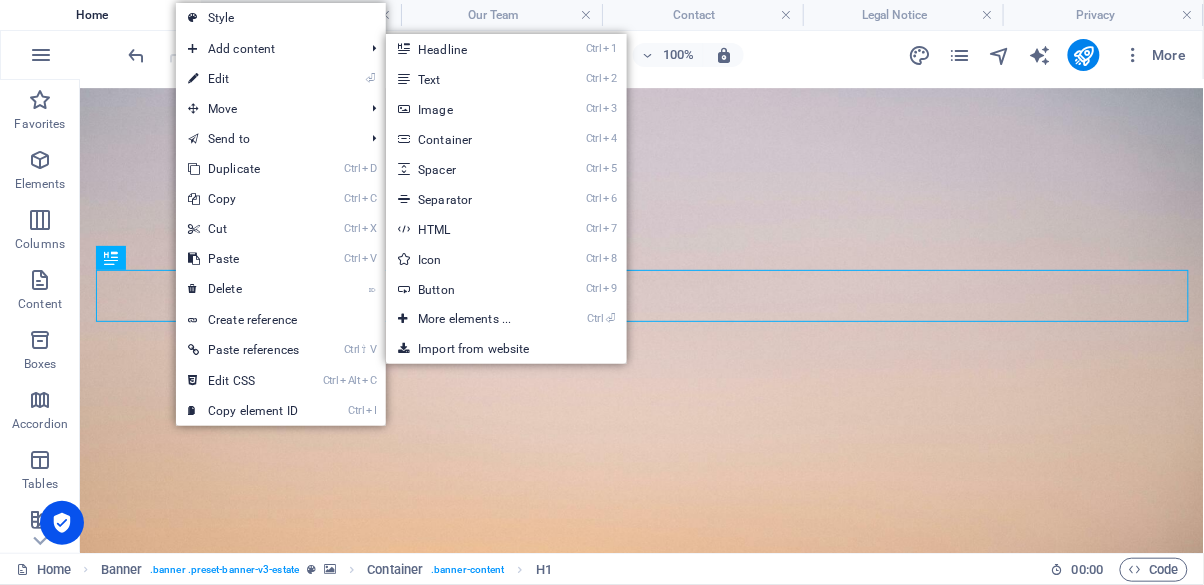 select on "px" 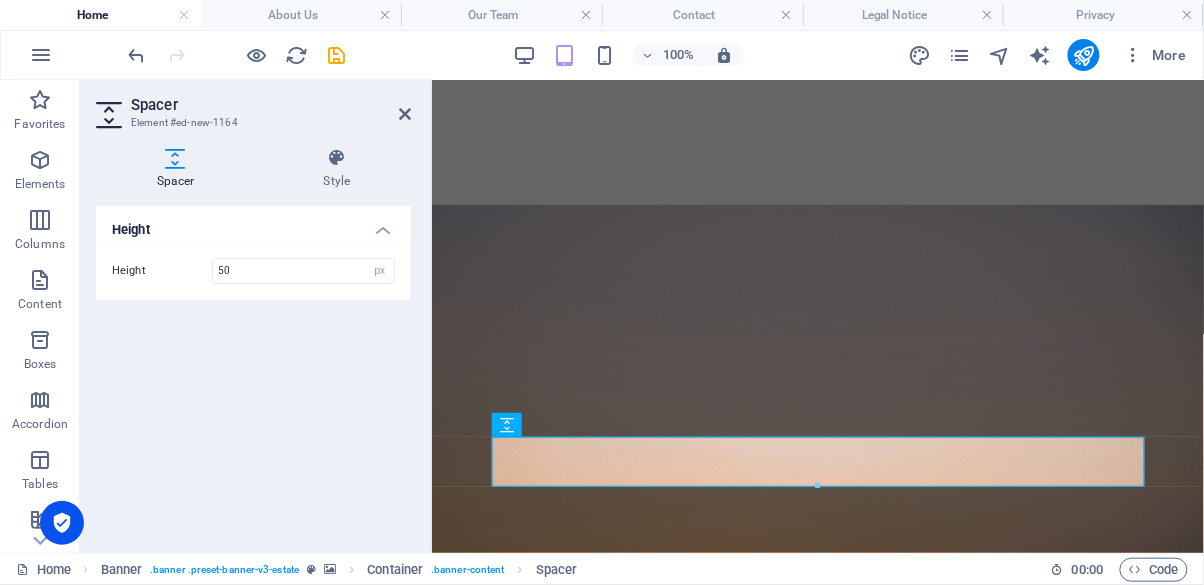 click on "YOUR PARTNER IN WHAT COMES NEXT. At Next Chapter Acquisitions, we specialize in helping small business owners exit on their terms. Whether you're ready to retire, step back, or simply explore options, we offer a confidential, respectful path forward. LEARN MORE" at bounding box center [817, 1240] 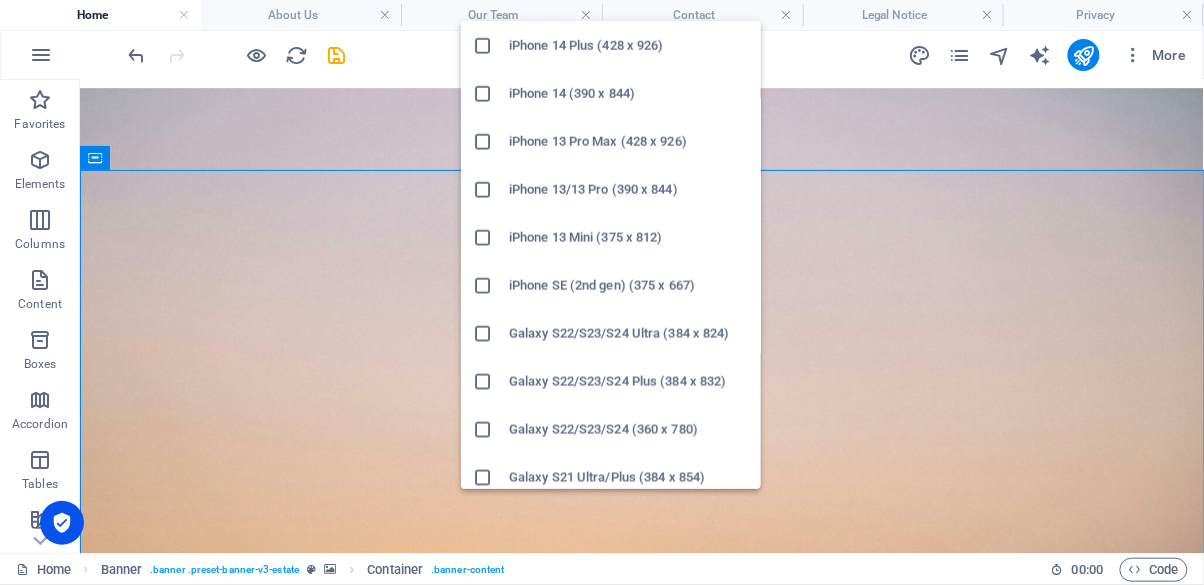 scroll, scrollTop: 440, scrollLeft: 0, axis: vertical 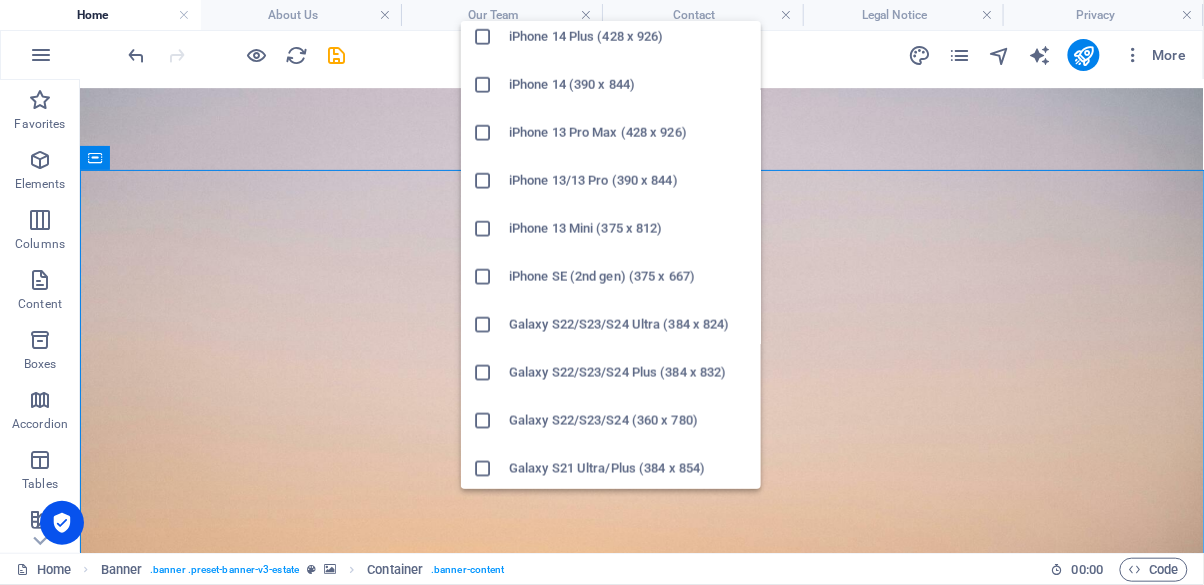 click at bounding box center [483, 325] 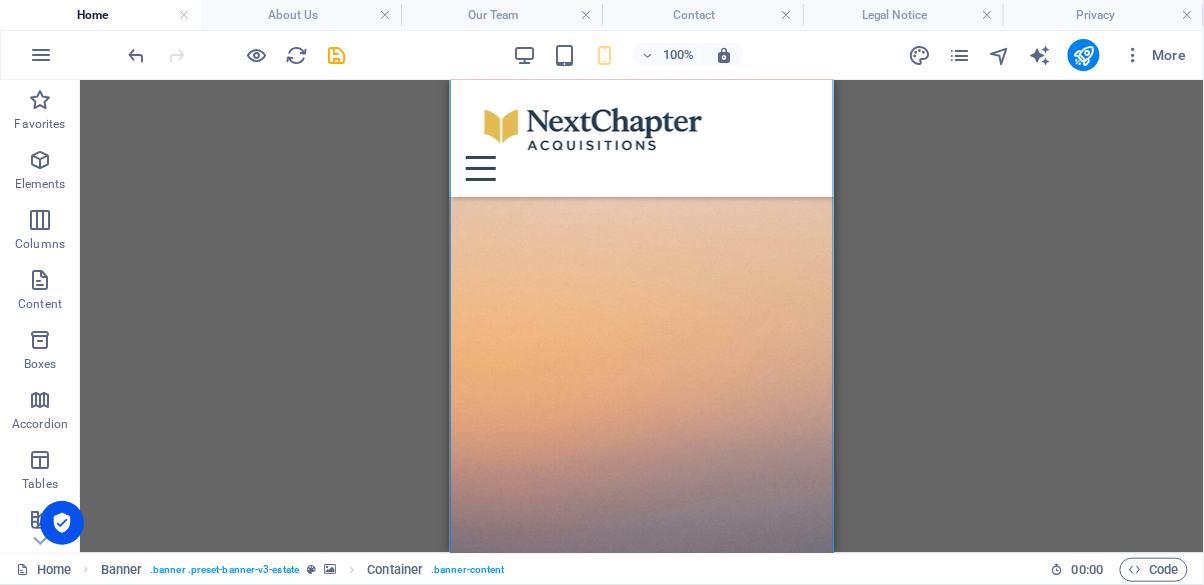 scroll, scrollTop: 0, scrollLeft: 0, axis: both 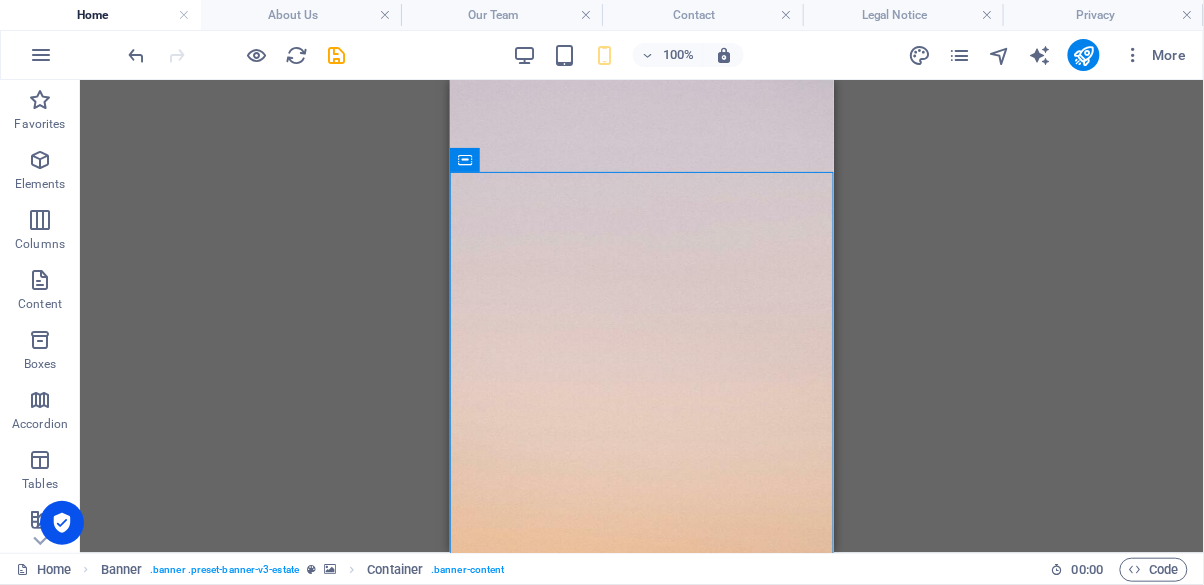 click at bounding box center (337, 55) 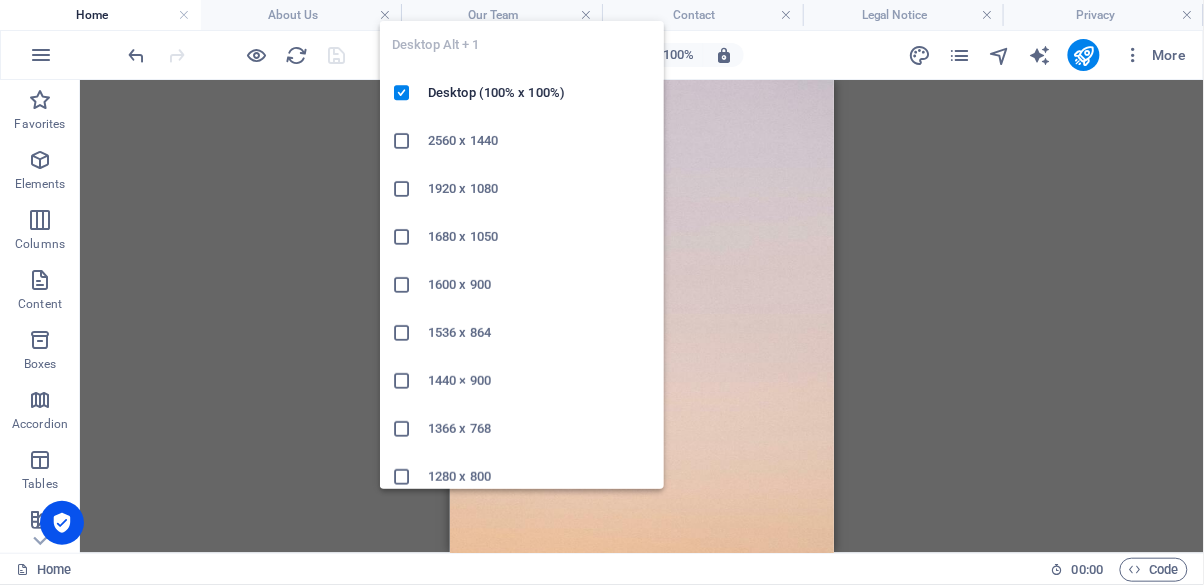 click on "Desktop (100% x 100%)" at bounding box center [540, 93] 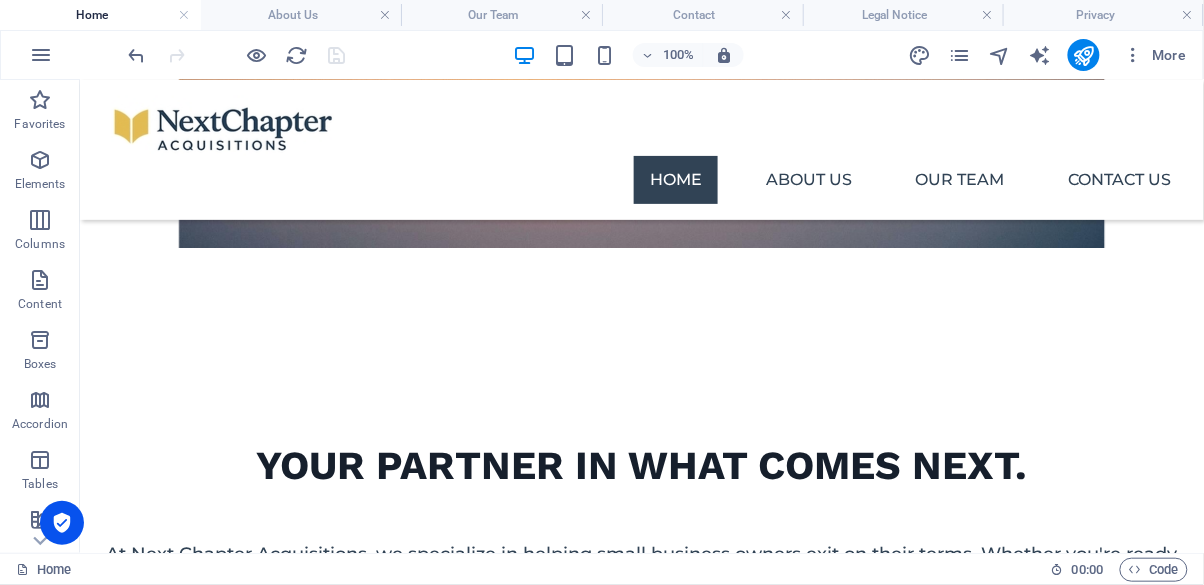 scroll, scrollTop: 440, scrollLeft: 0, axis: vertical 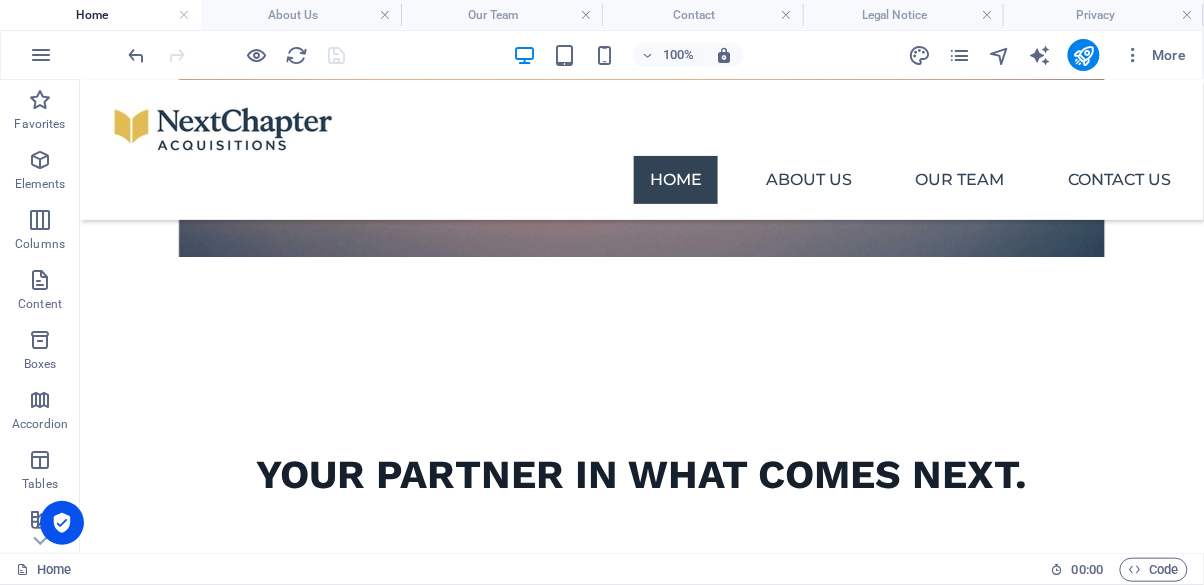 click on "Home About Us Our Team Contact Us" at bounding box center [641, 179] 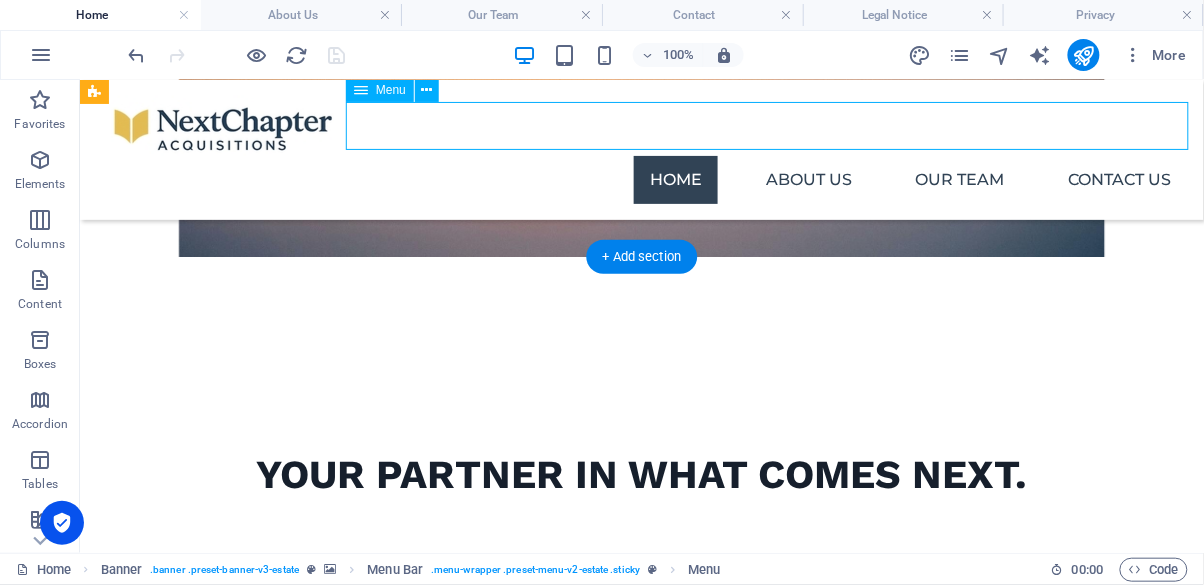 click at bounding box center (959, 55) 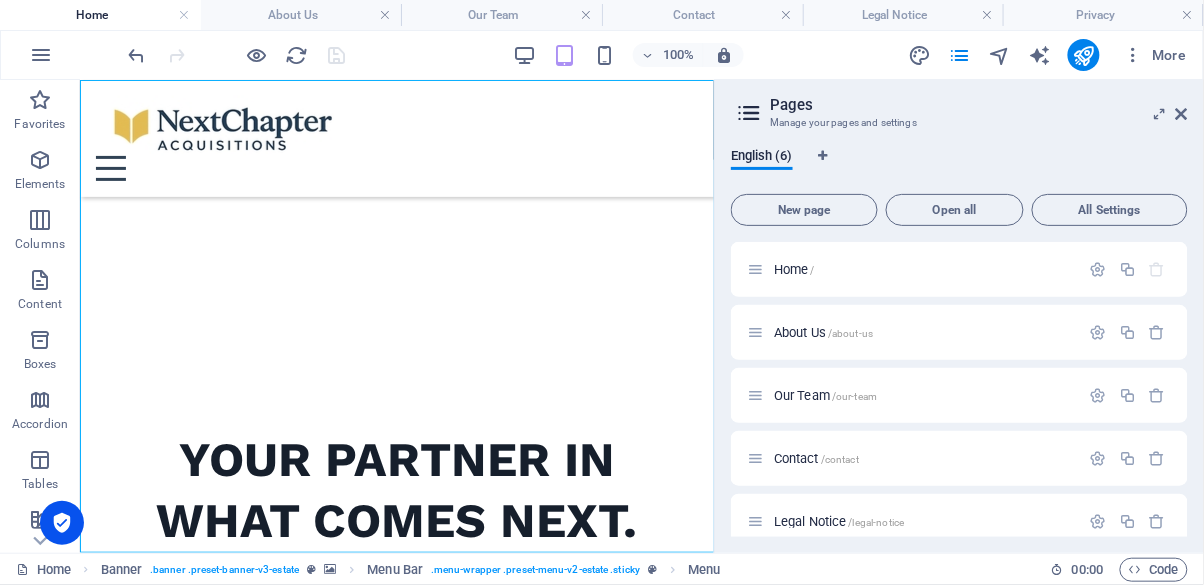 click on "About Us /about-us" at bounding box center [924, 332] 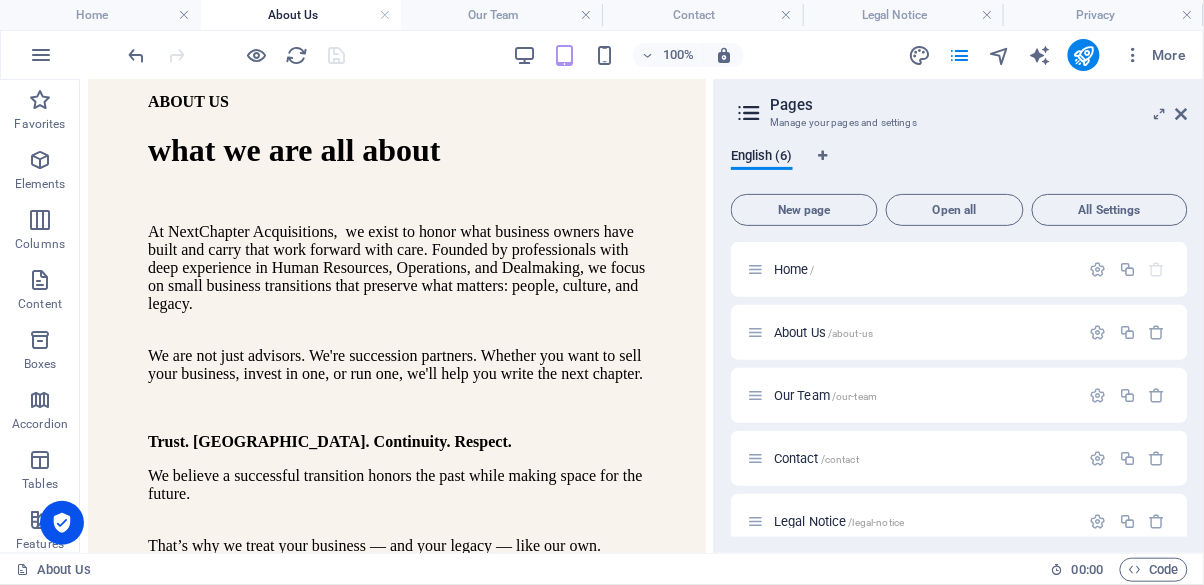 scroll, scrollTop: 241, scrollLeft: 0, axis: vertical 